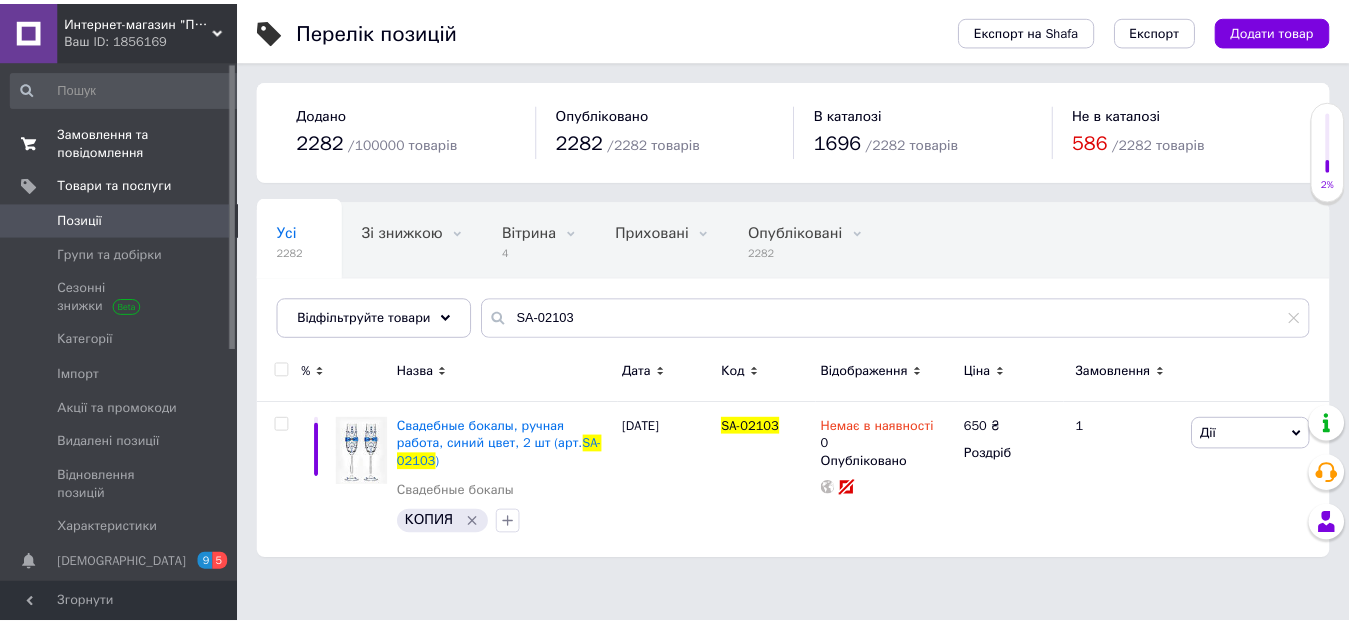 scroll, scrollTop: 0, scrollLeft: 0, axis: both 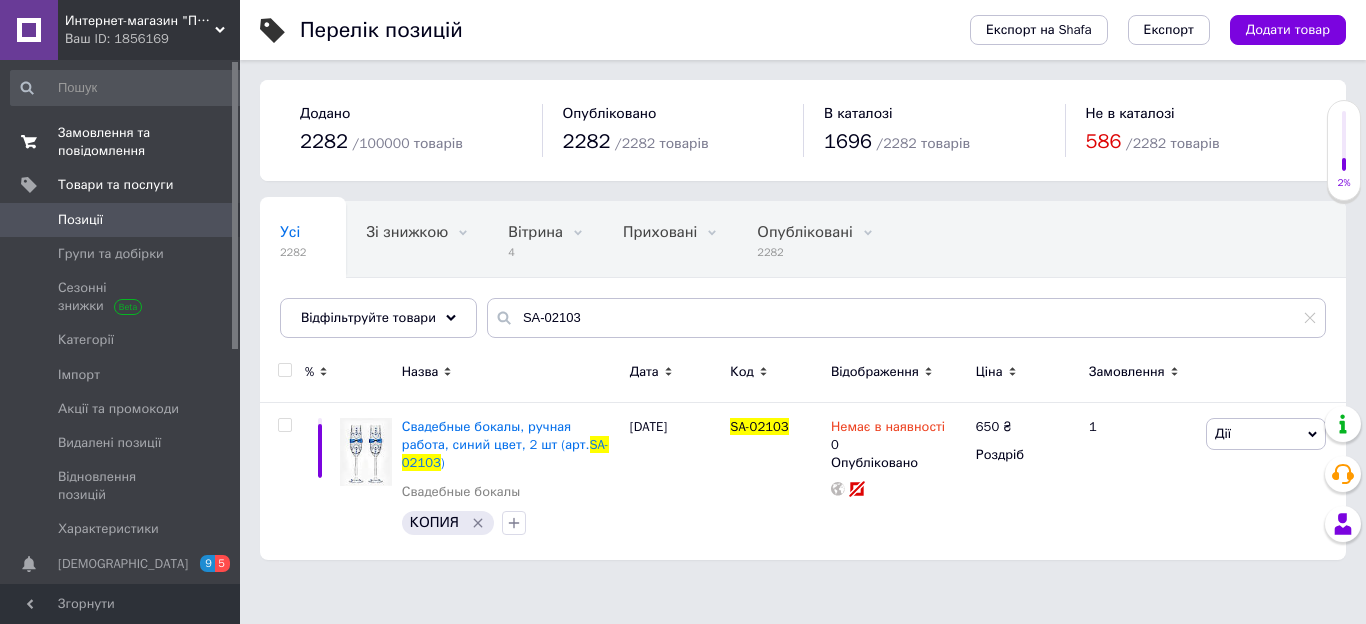 click on "Замовлення та повідомлення" at bounding box center (121, 142) 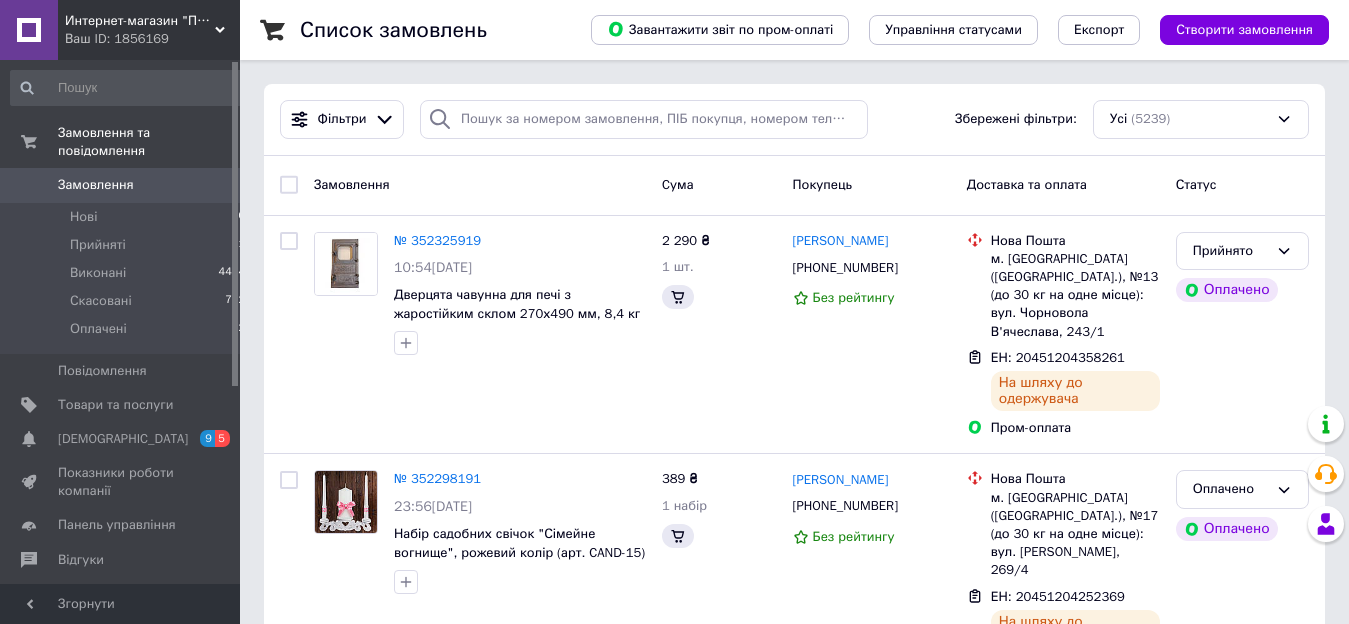 click on "Замовлення" at bounding box center [96, 185] 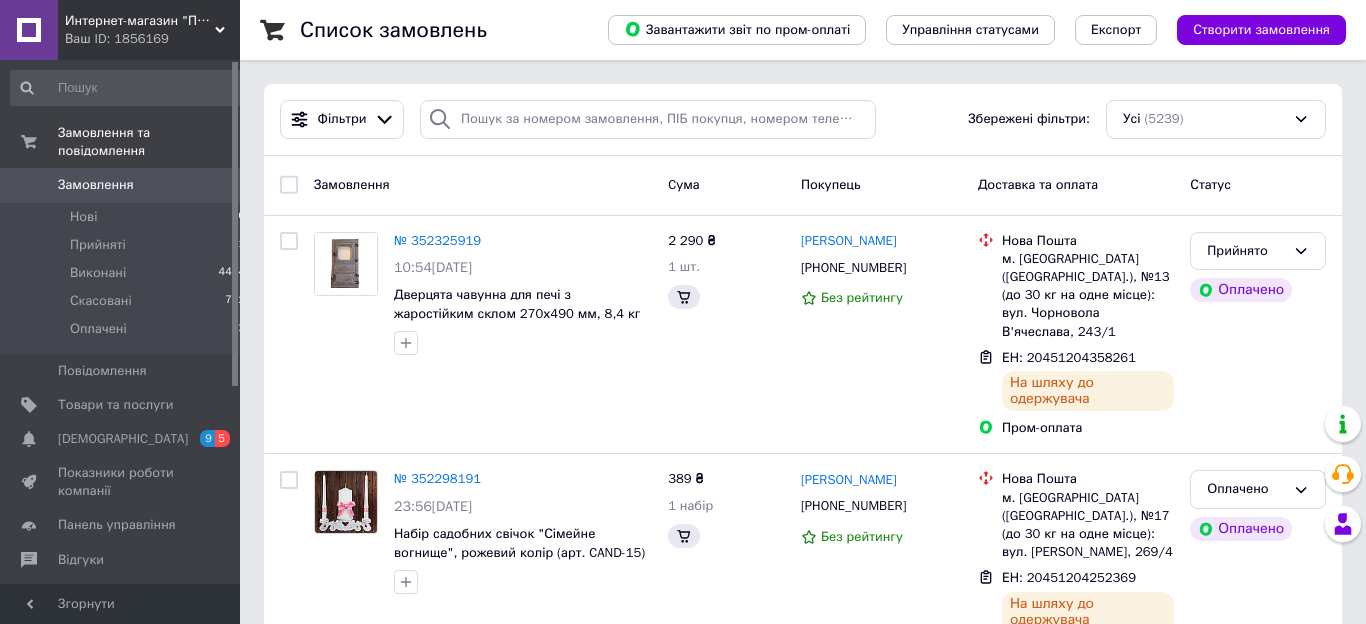 click 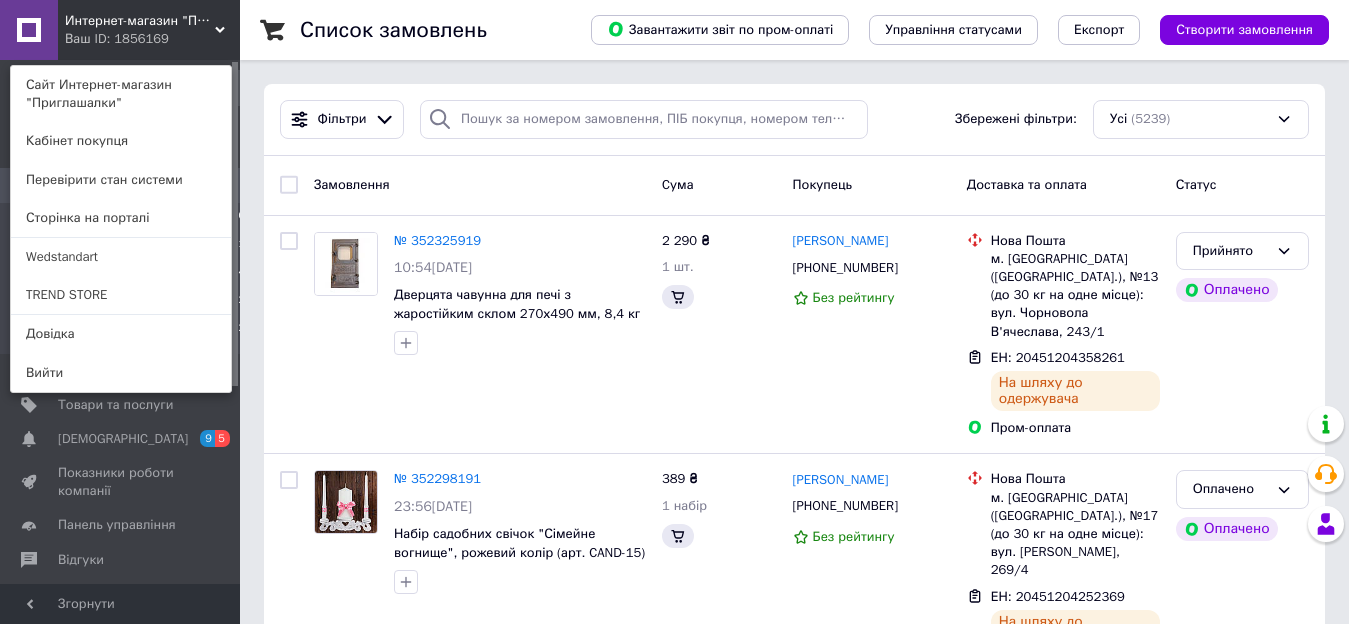 click on "TREND STORE" at bounding box center [121, 295] 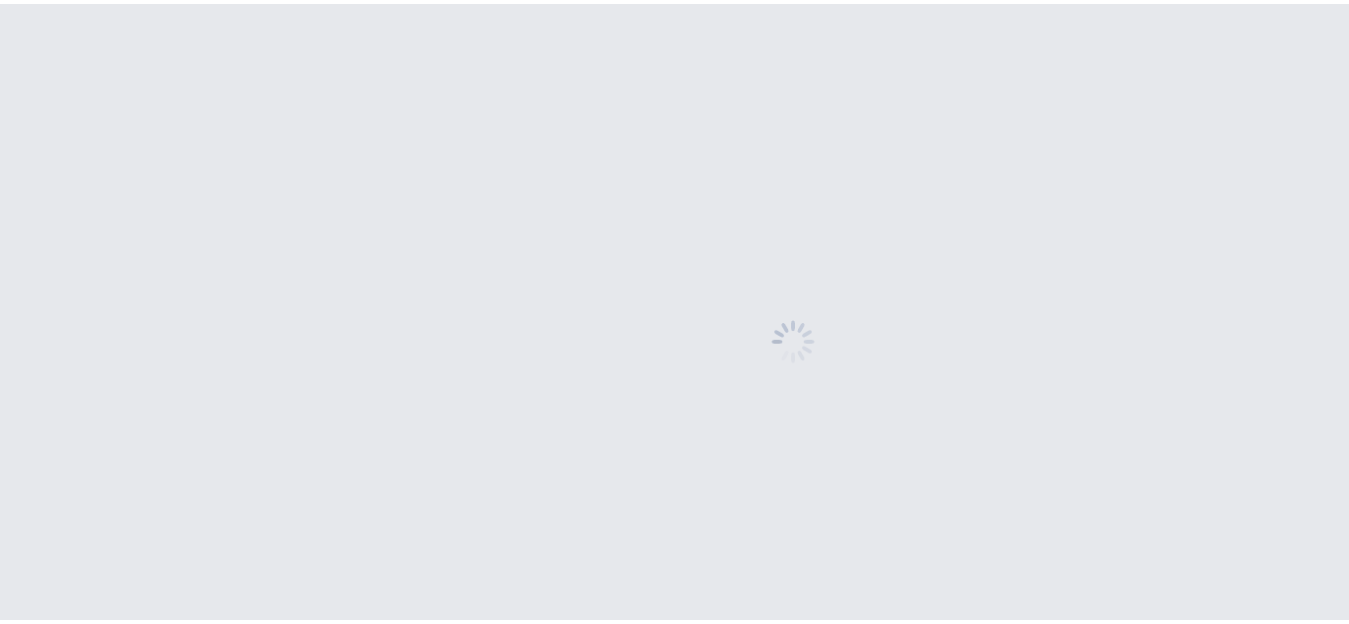 scroll, scrollTop: 0, scrollLeft: 0, axis: both 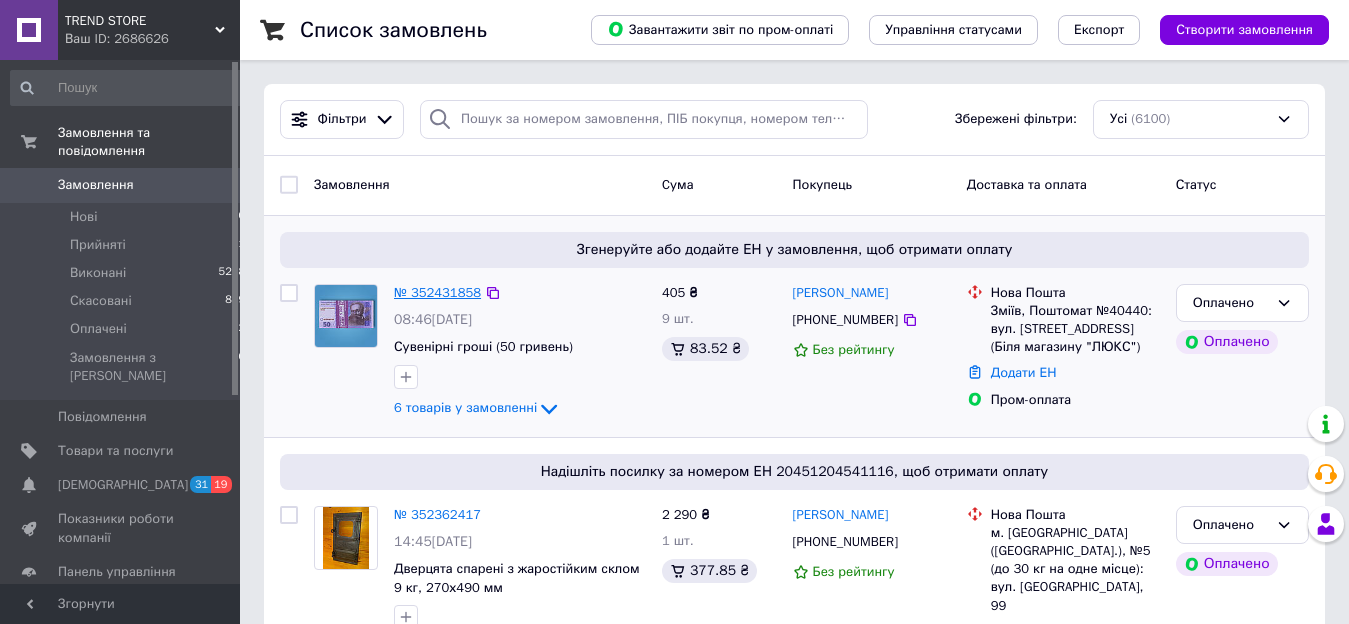 click on "№ 352431858" at bounding box center (437, 292) 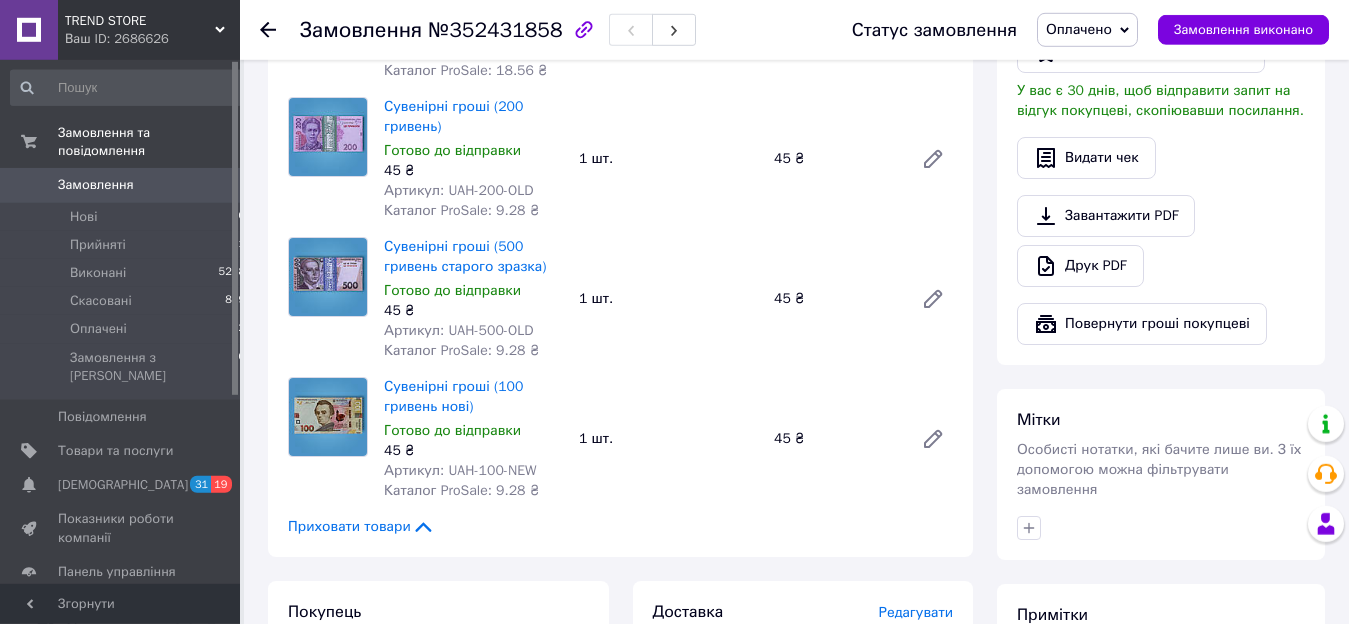 scroll, scrollTop: 1020, scrollLeft: 0, axis: vertical 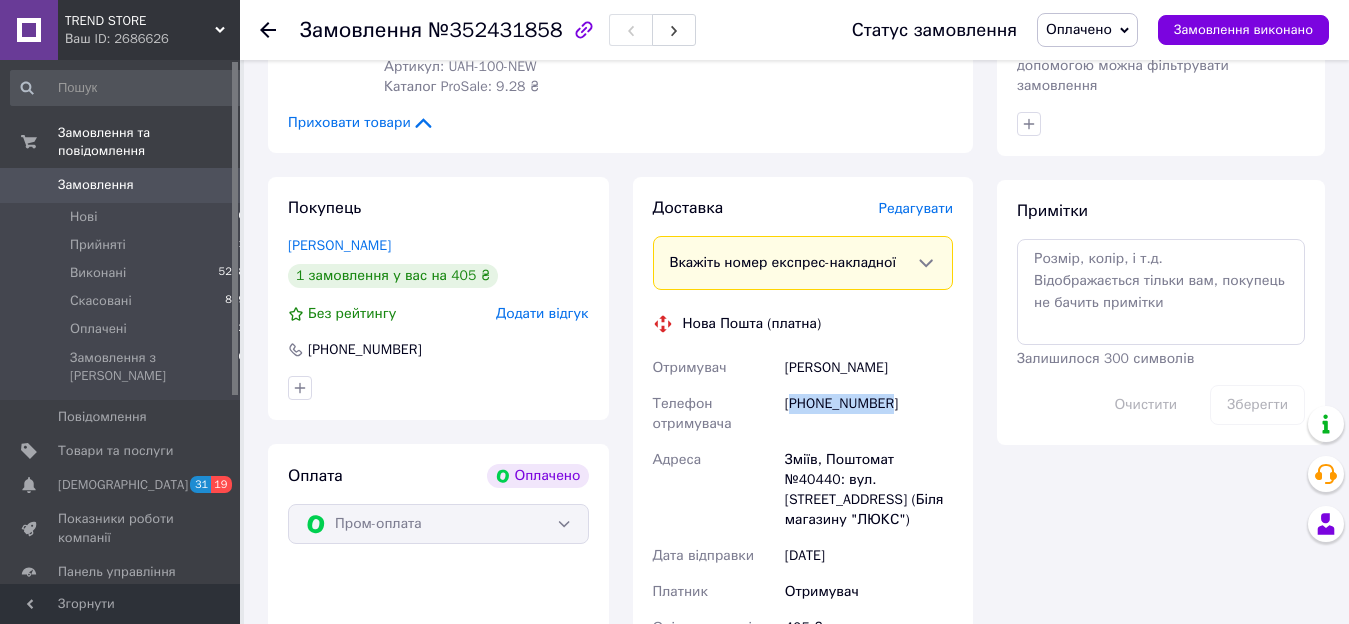 drag, startPoint x: 795, startPoint y: 402, endPoint x: 911, endPoint y: 402, distance: 116 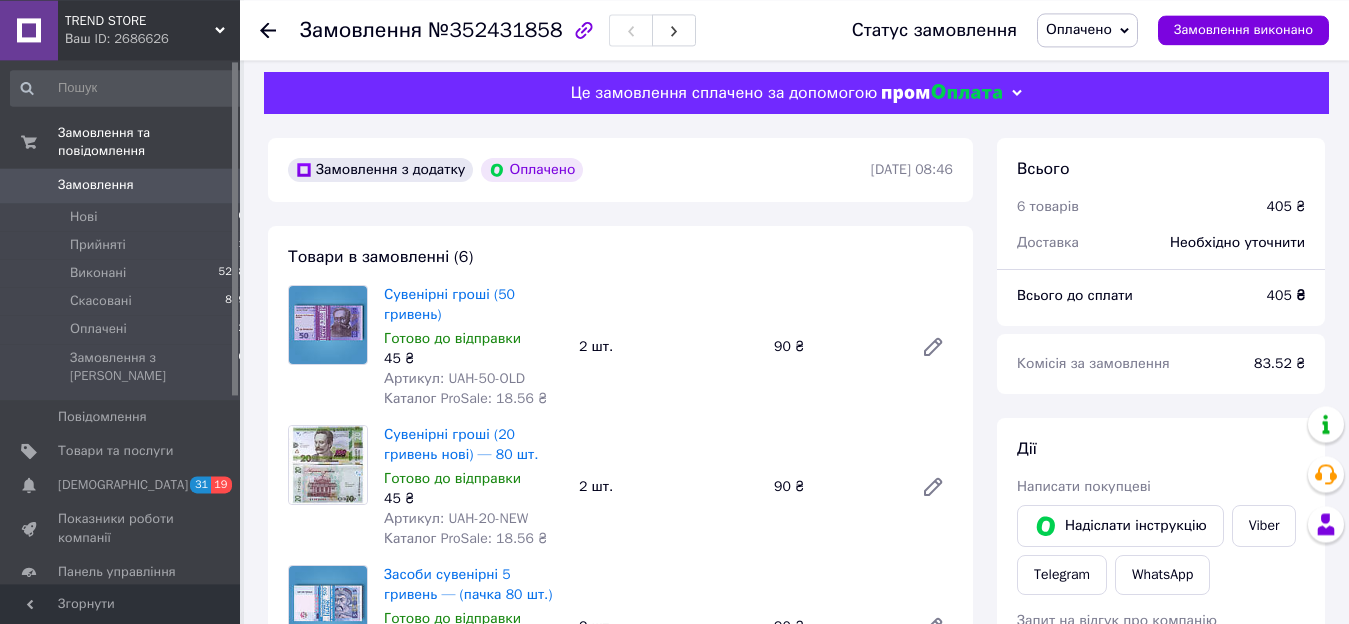 scroll, scrollTop: 0, scrollLeft: 0, axis: both 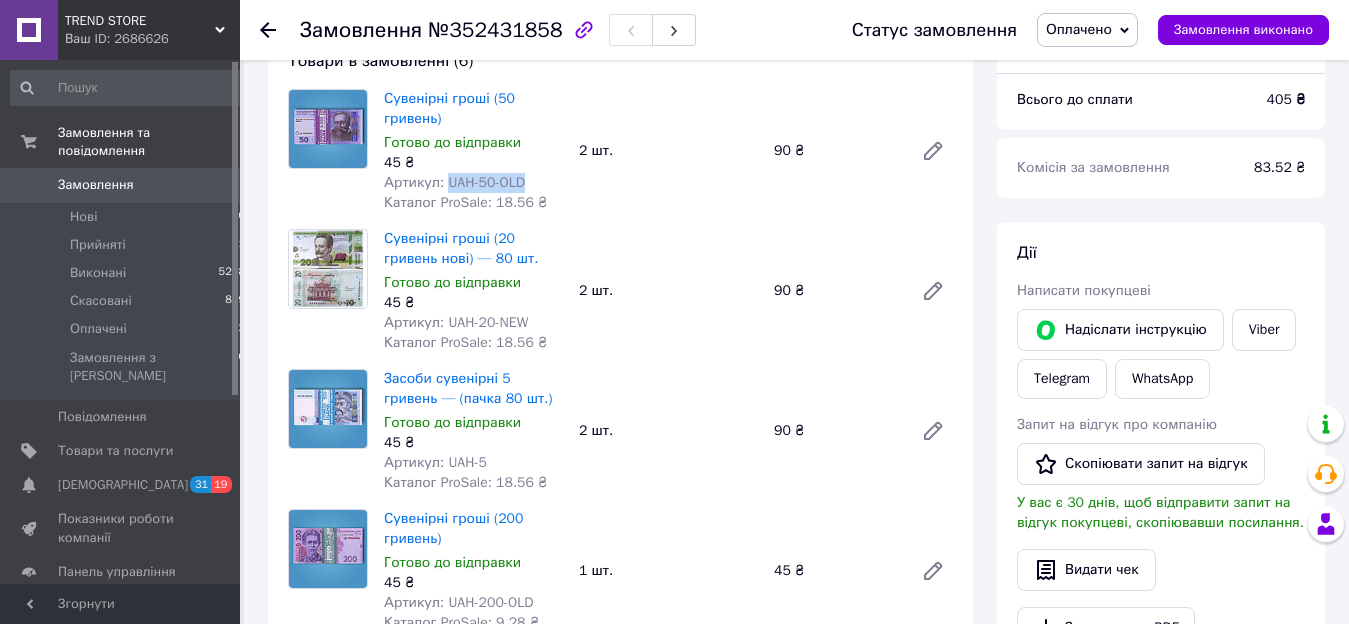 drag, startPoint x: 489, startPoint y: 184, endPoint x: 530, endPoint y: 184, distance: 41 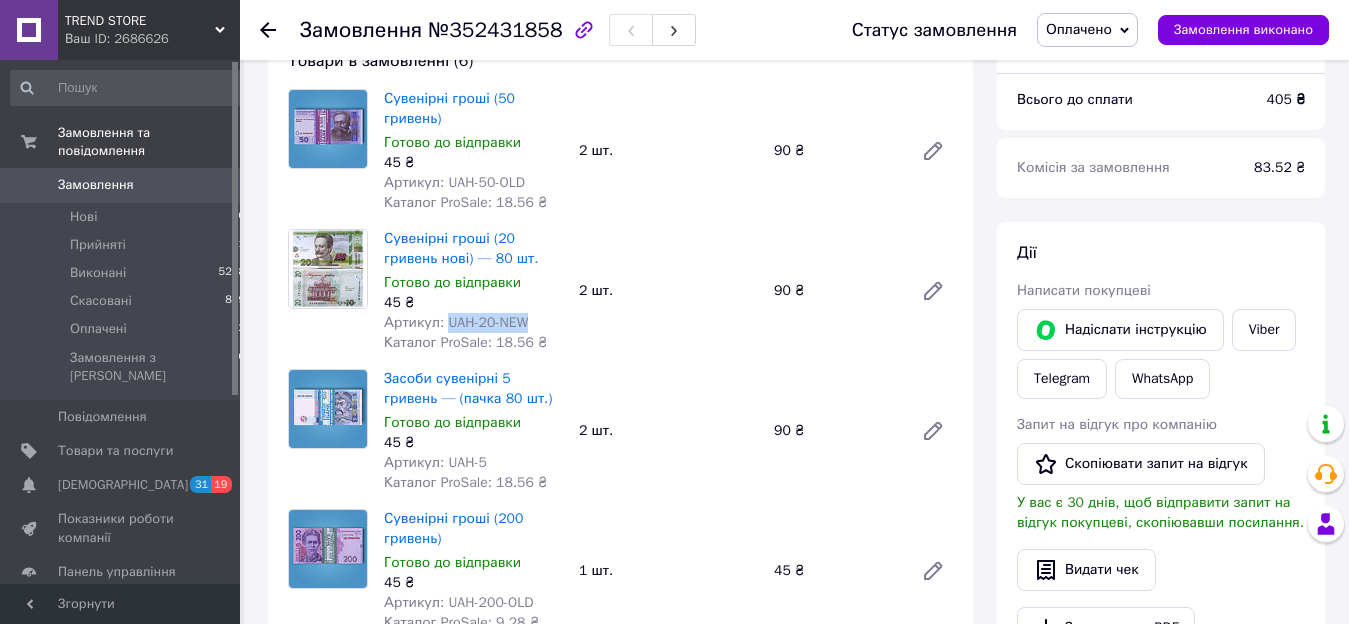 drag, startPoint x: 476, startPoint y: 321, endPoint x: 528, endPoint y: 330, distance: 52.773098 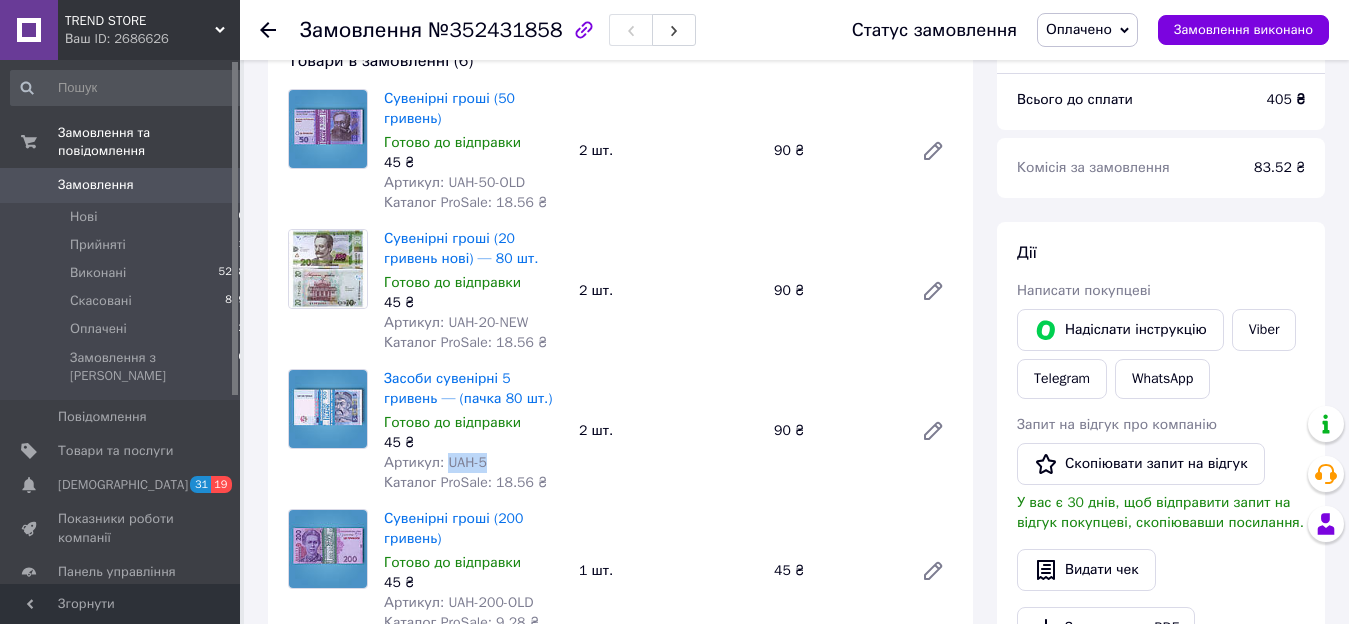 drag, startPoint x: 445, startPoint y: 464, endPoint x: 488, endPoint y: 464, distance: 43 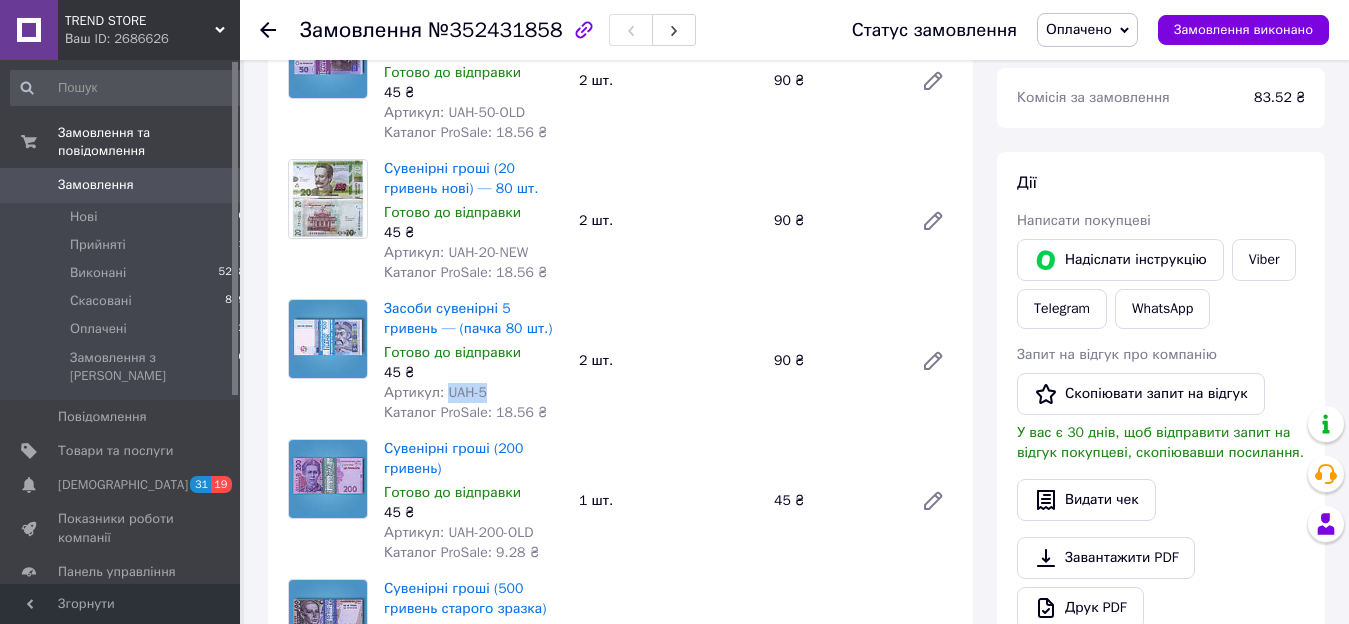 scroll, scrollTop: 408, scrollLeft: 0, axis: vertical 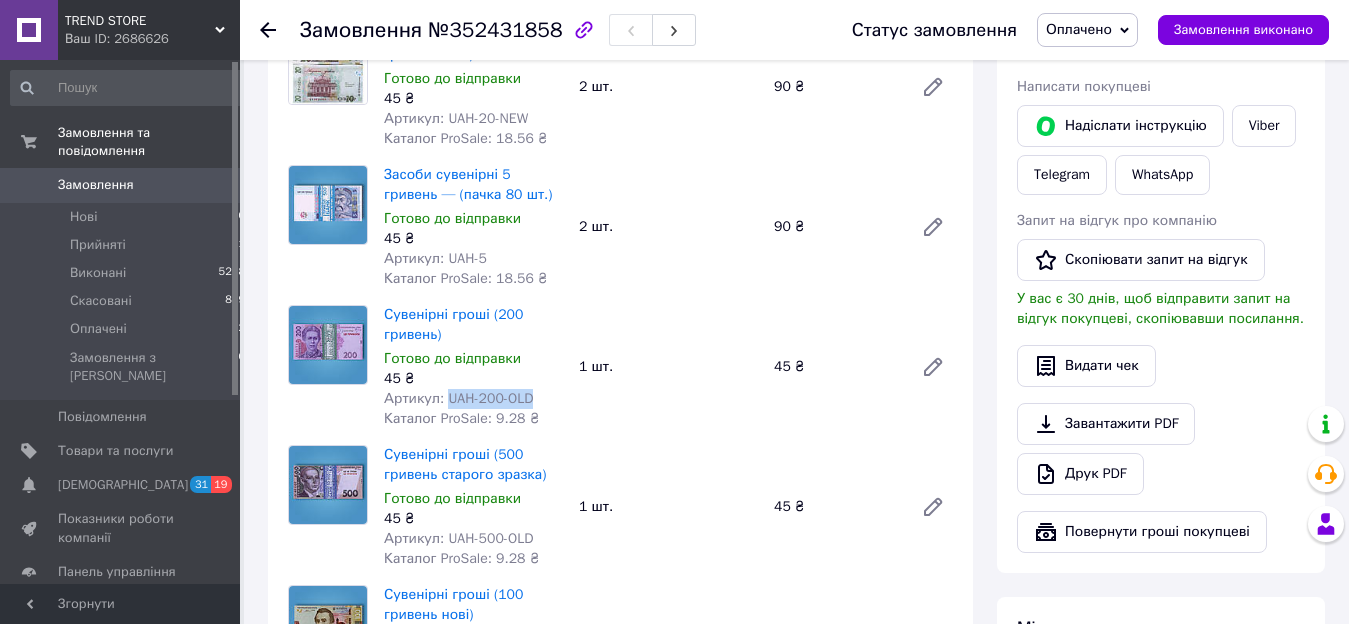 drag, startPoint x: 442, startPoint y: 399, endPoint x: 533, endPoint y: 406, distance: 91.26884 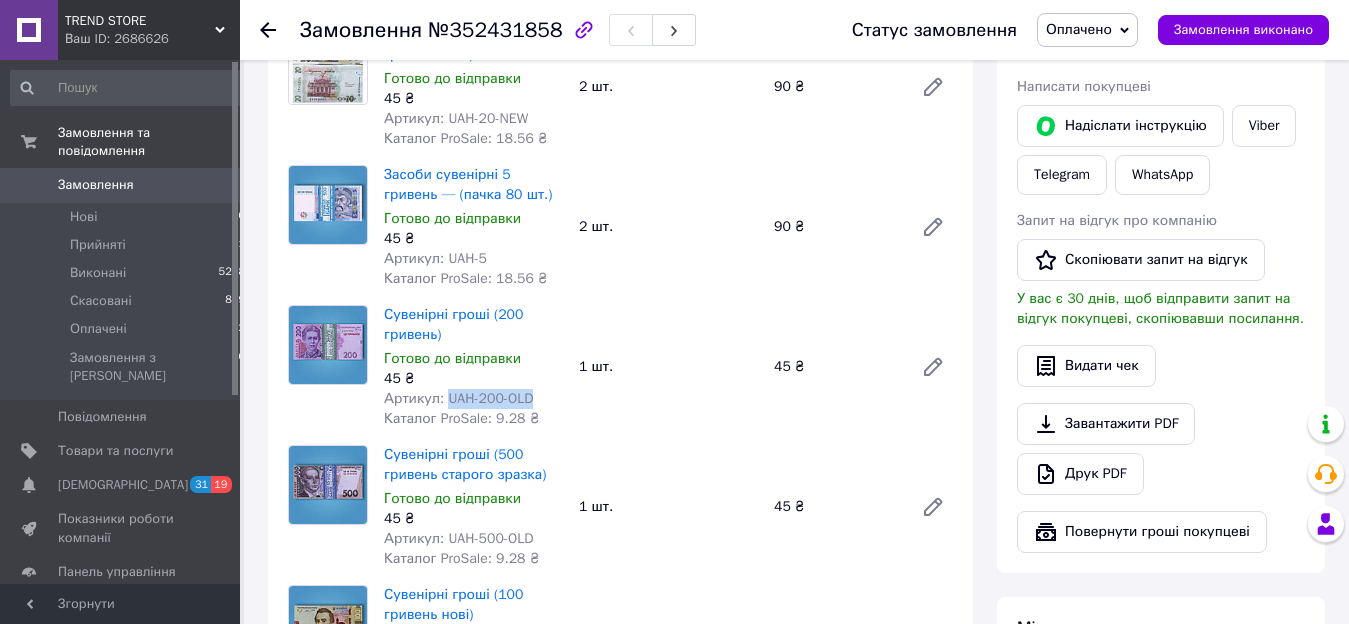 scroll, scrollTop: 510, scrollLeft: 0, axis: vertical 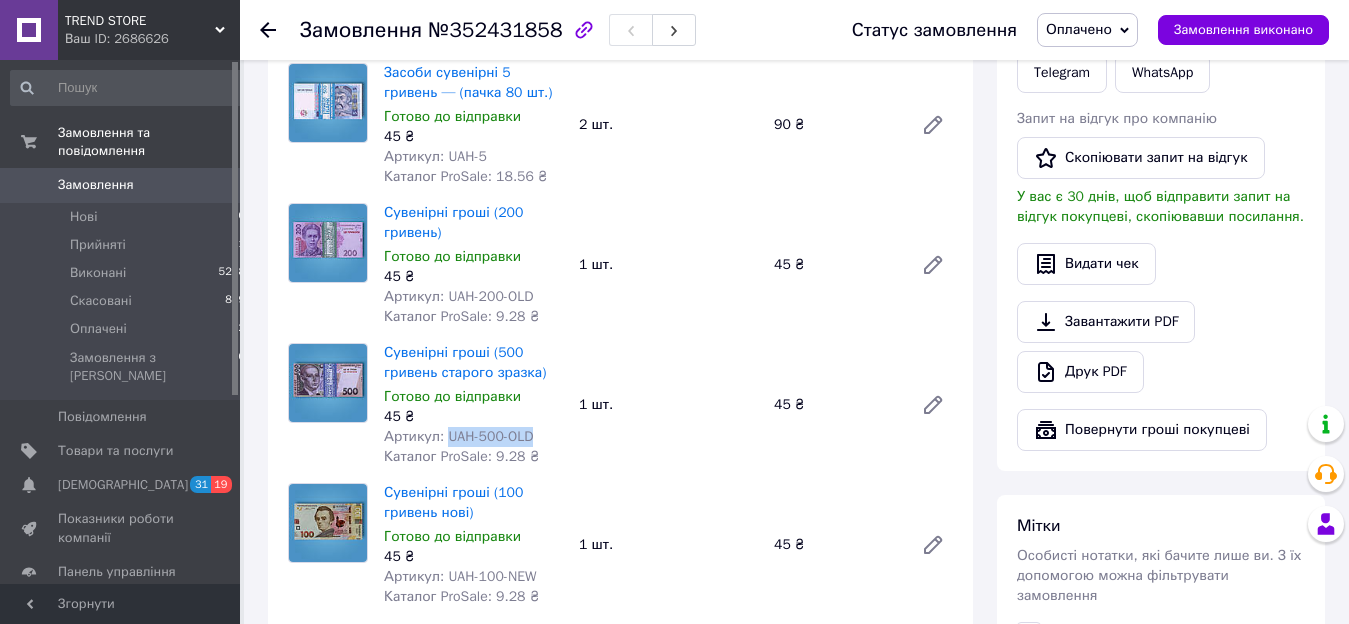 drag, startPoint x: 443, startPoint y: 438, endPoint x: 540, endPoint y: 444, distance: 97.18539 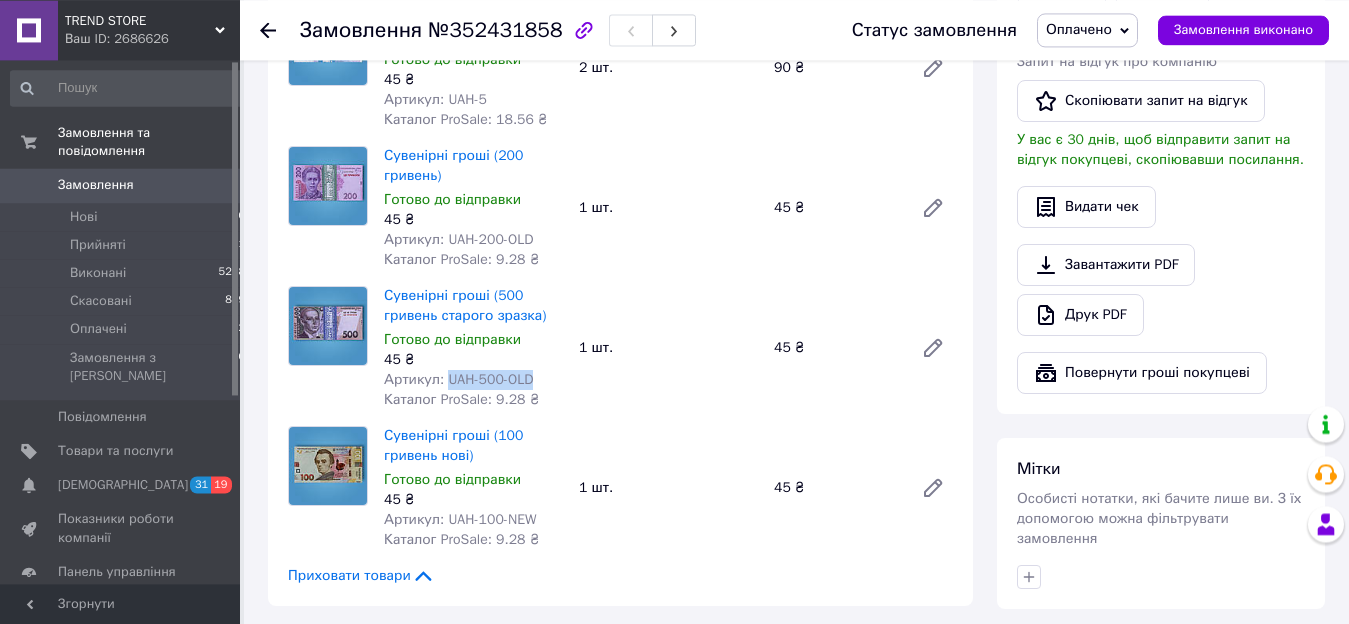 scroll, scrollTop: 612, scrollLeft: 0, axis: vertical 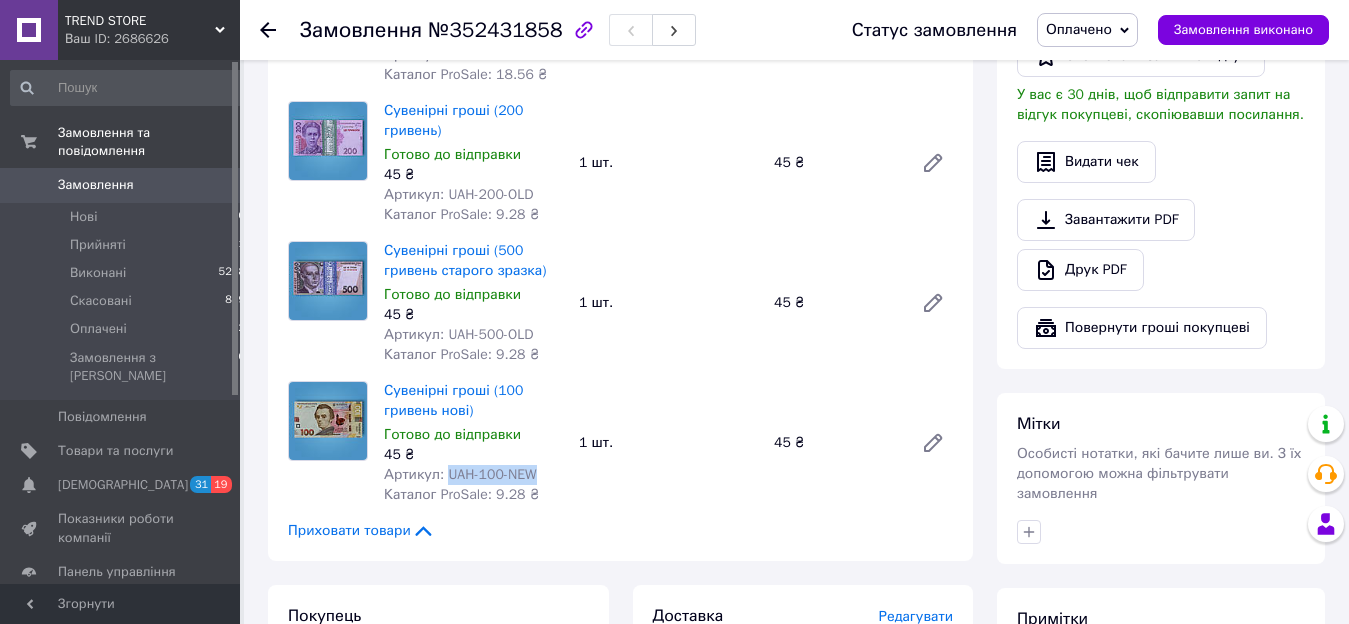 drag, startPoint x: 444, startPoint y: 473, endPoint x: 536, endPoint y: 485, distance: 92.779305 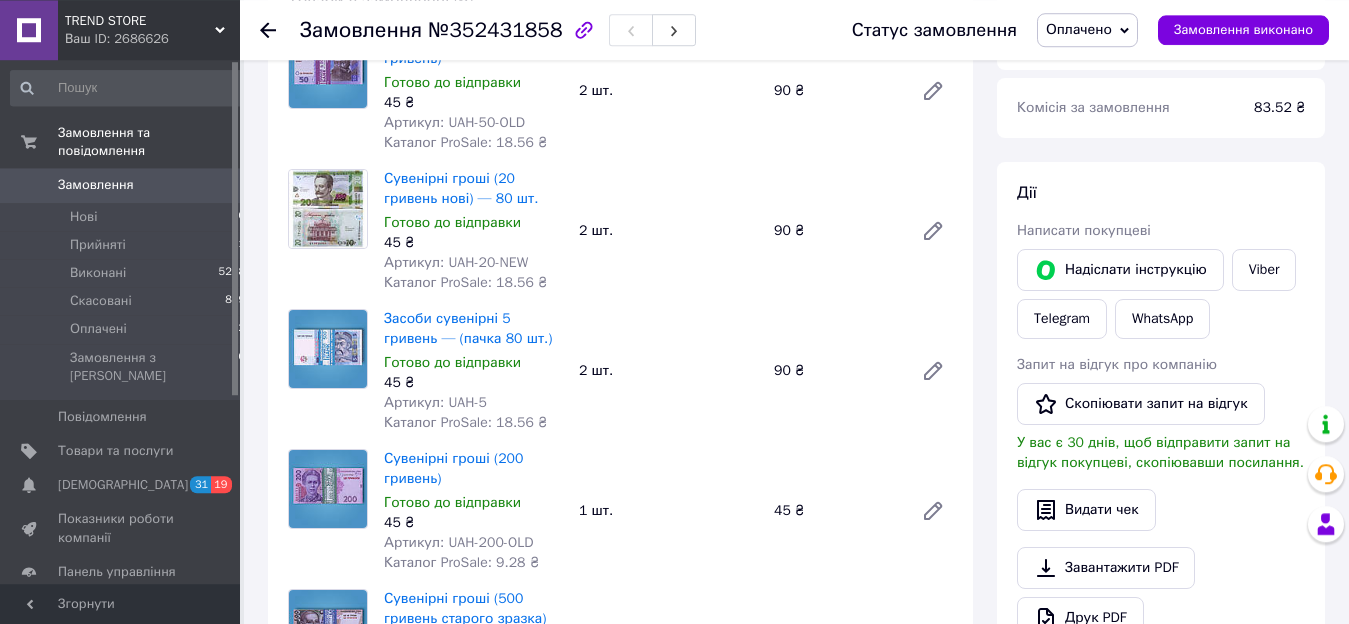 scroll, scrollTop: 306, scrollLeft: 0, axis: vertical 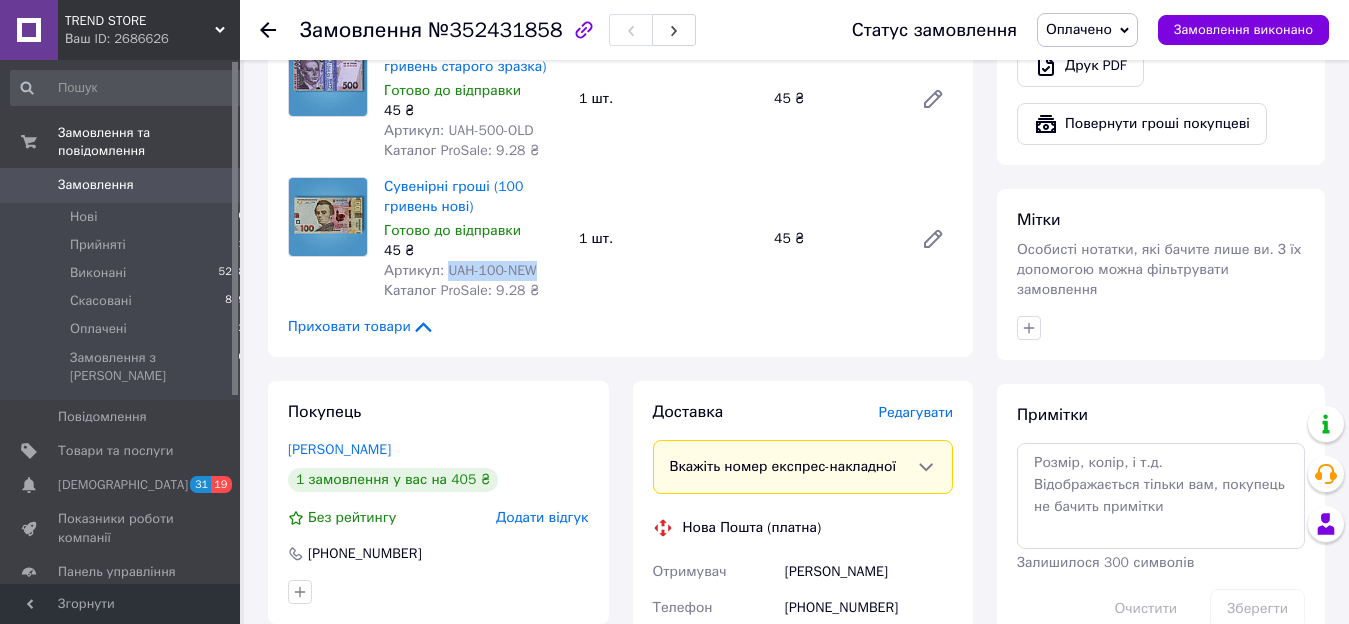 click on "Редагувати" at bounding box center (916, 412) 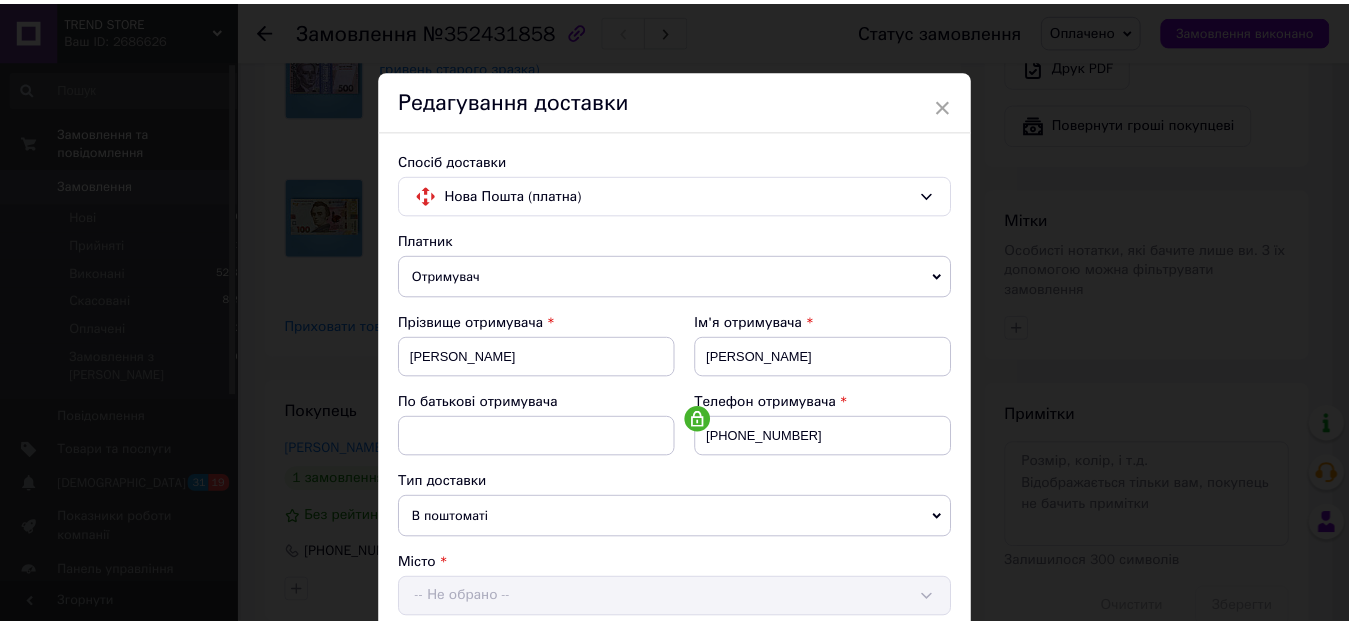 scroll, scrollTop: 684, scrollLeft: 0, axis: vertical 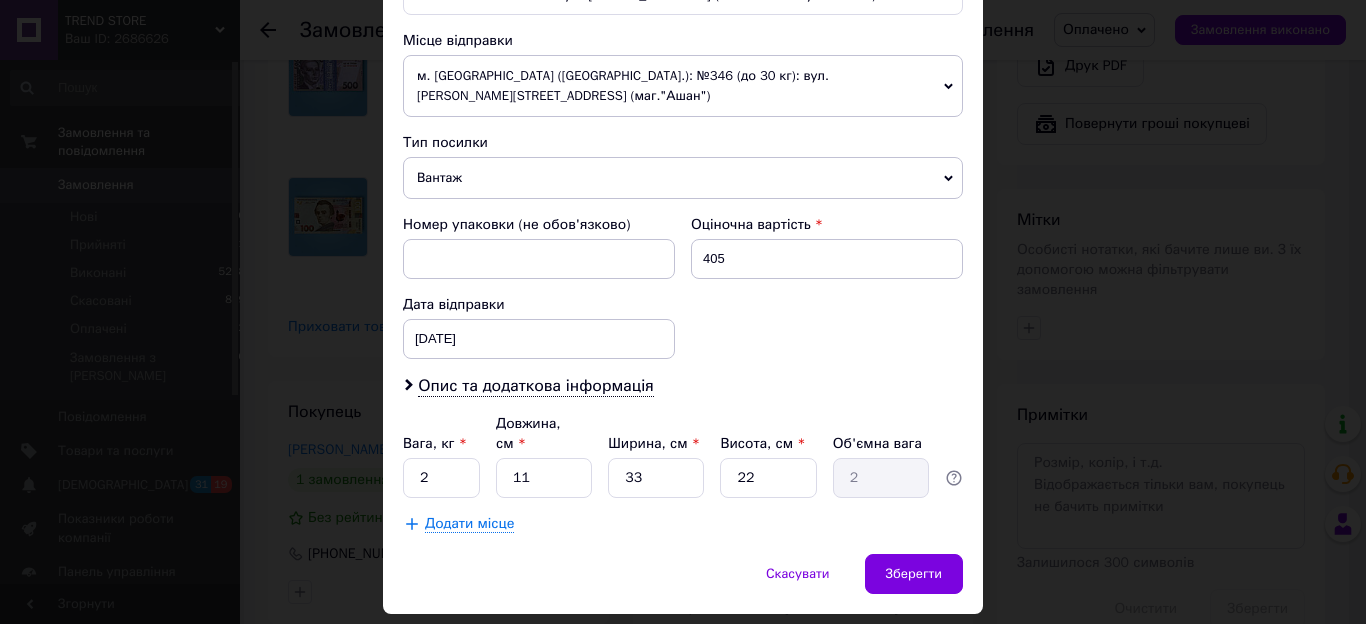 click on "м. [GEOGRAPHIC_DATA] ([GEOGRAPHIC_DATA].): №346 (до 30 кг): вул. [PERSON_NAME][STREET_ADDRESS] (маг."Ашан")" at bounding box center [683, 86] 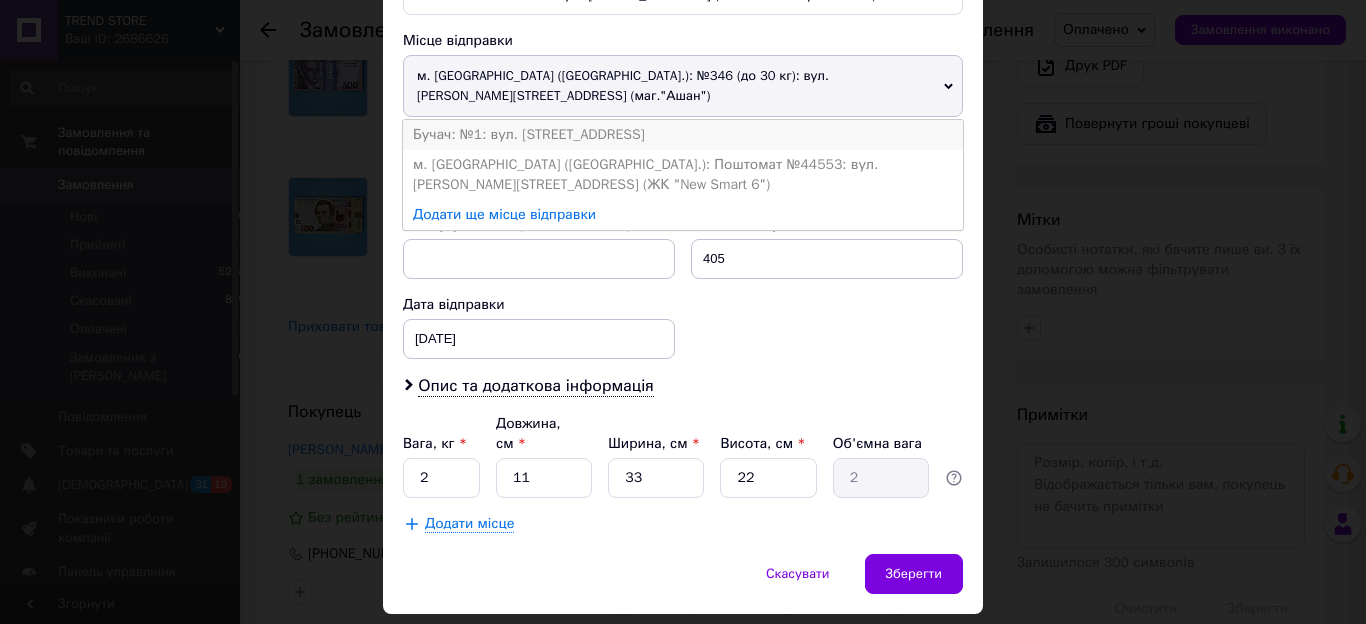 click on "Бучач: №1: вул. [STREET_ADDRESS]" at bounding box center (683, 135) 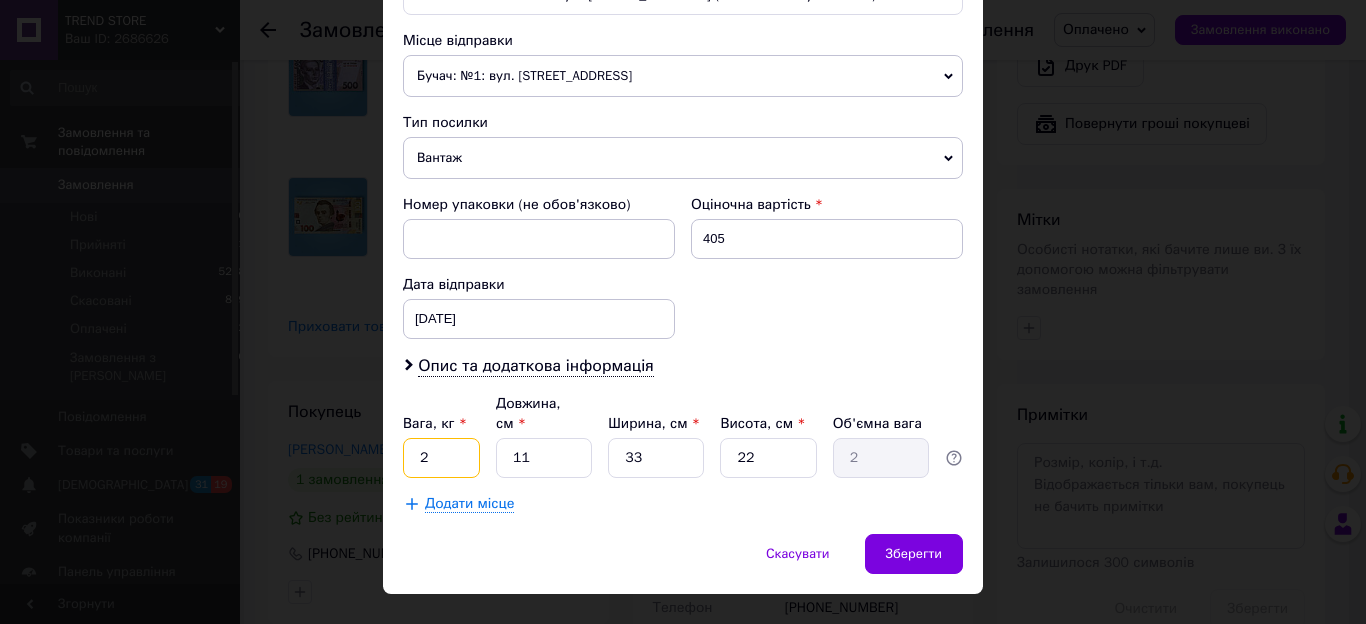 drag, startPoint x: 431, startPoint y: 432, endPoint x: 152, endPoint y: 463, distance: 280.71695 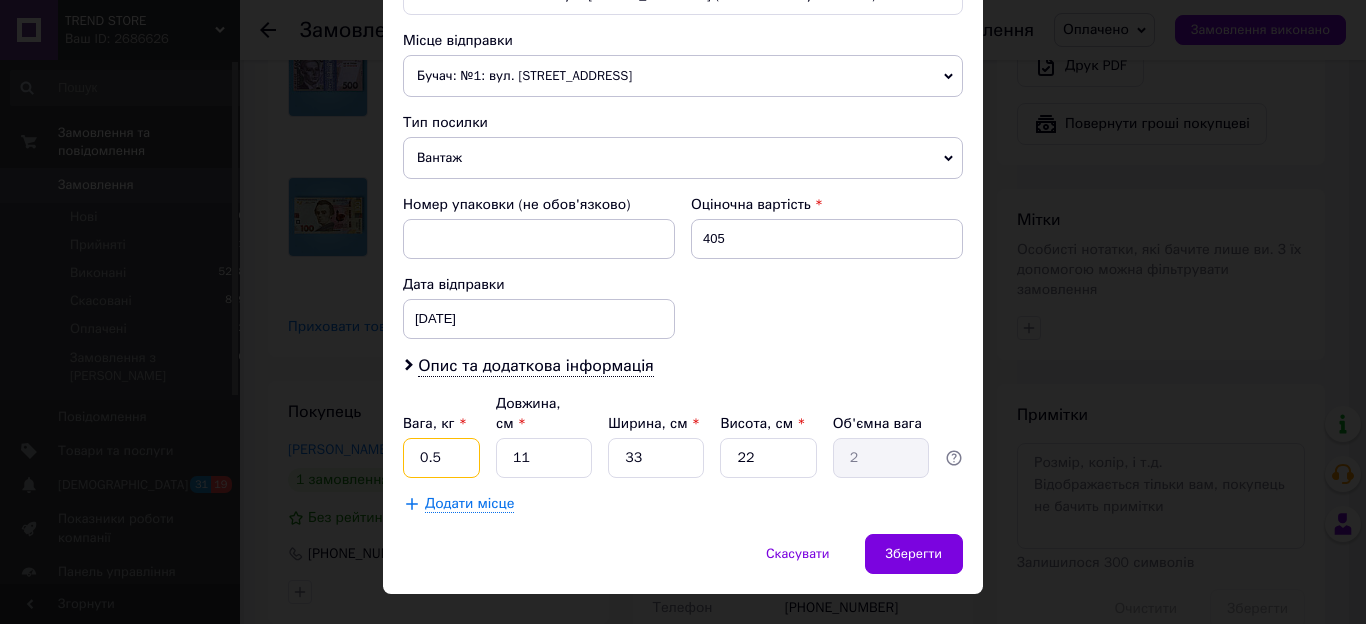 type on "0.5" 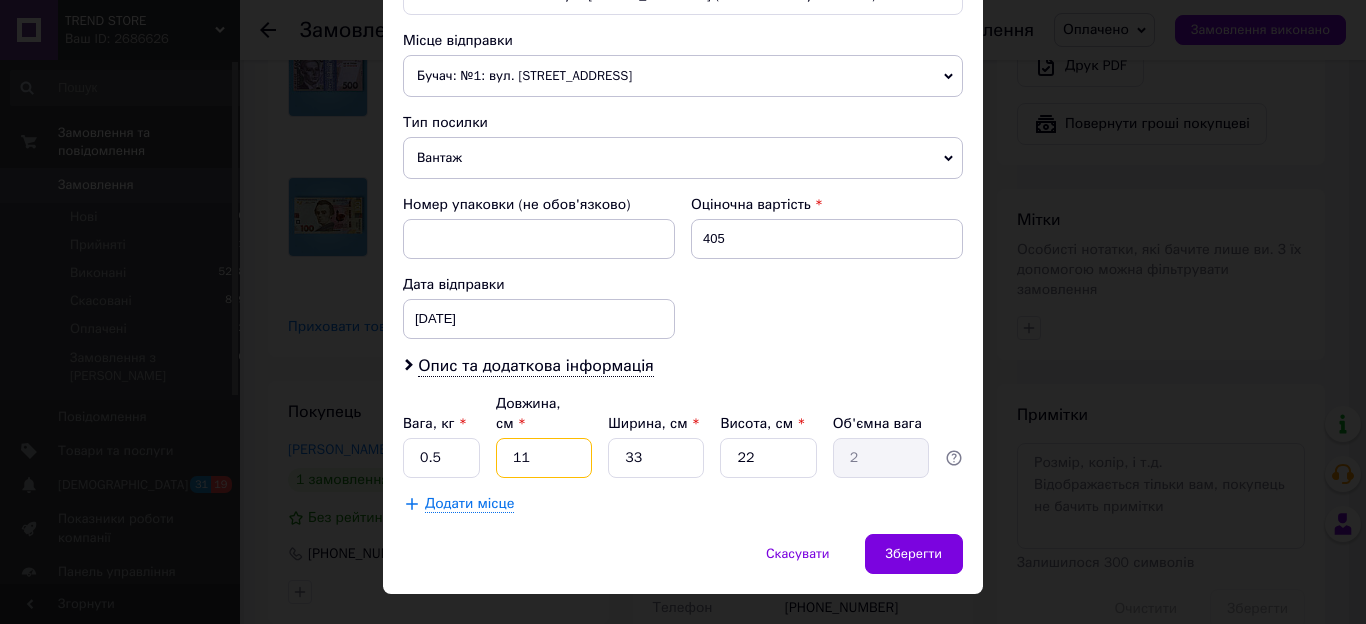 type on "2" 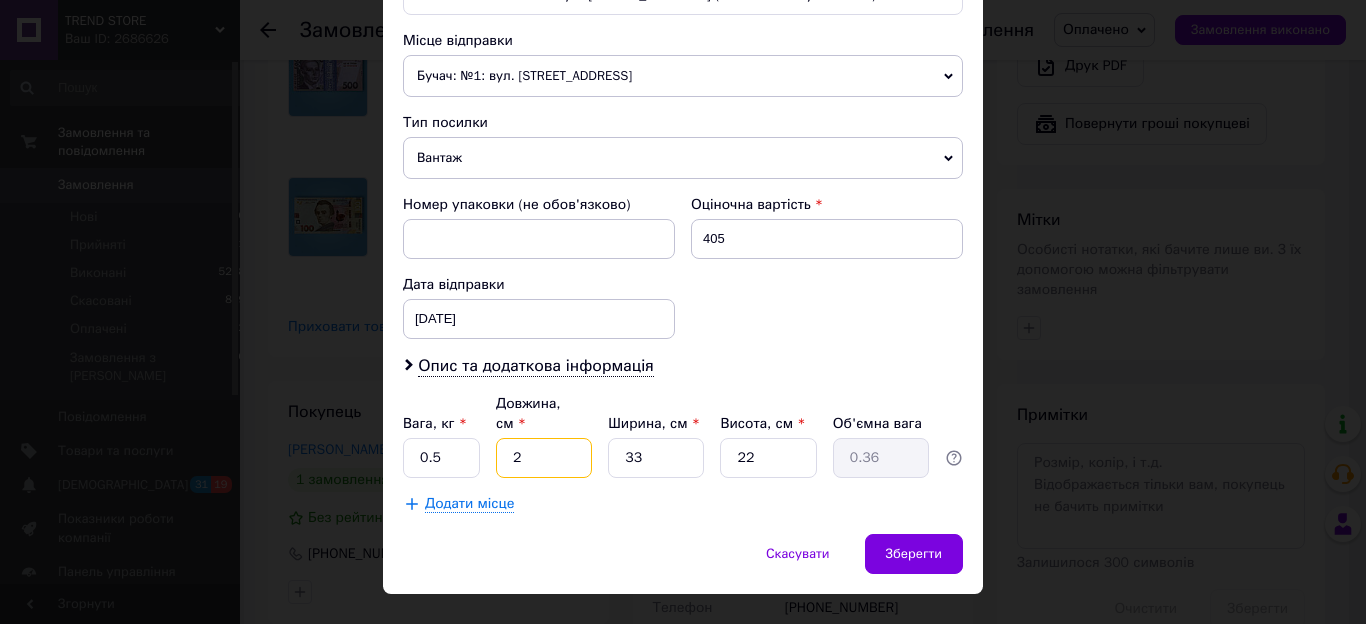 type on "20" 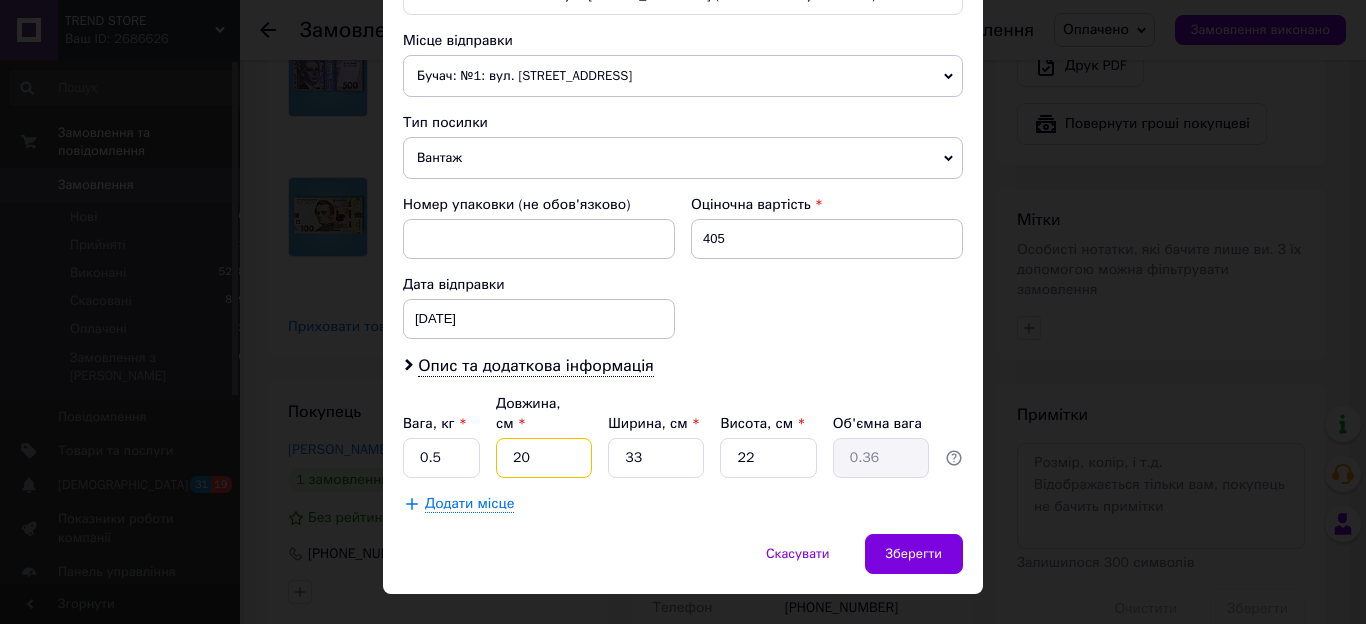 type on "3.63" 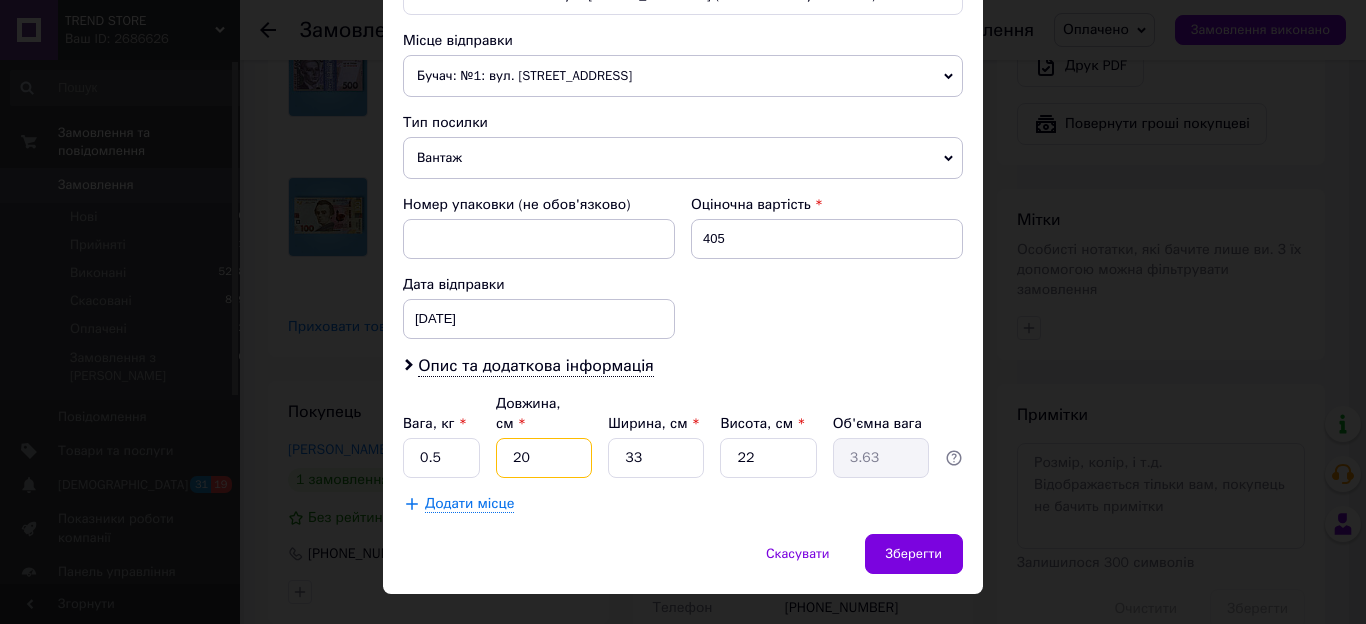 type on "20" 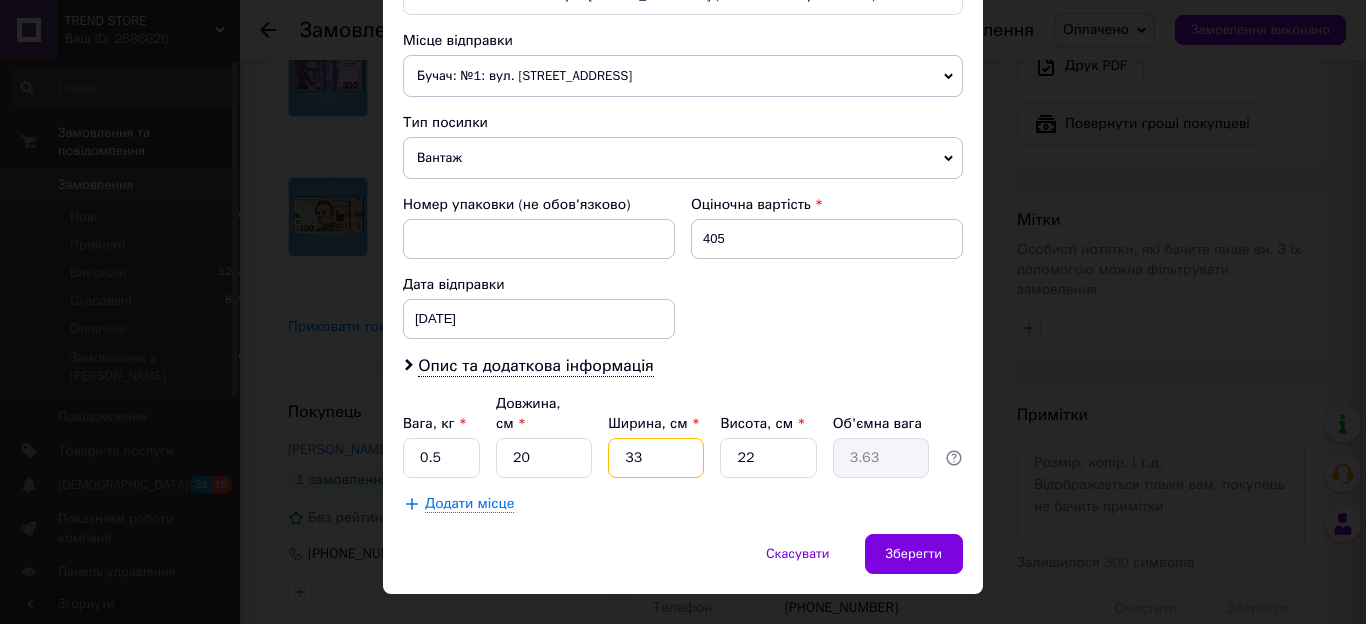 type on "2" 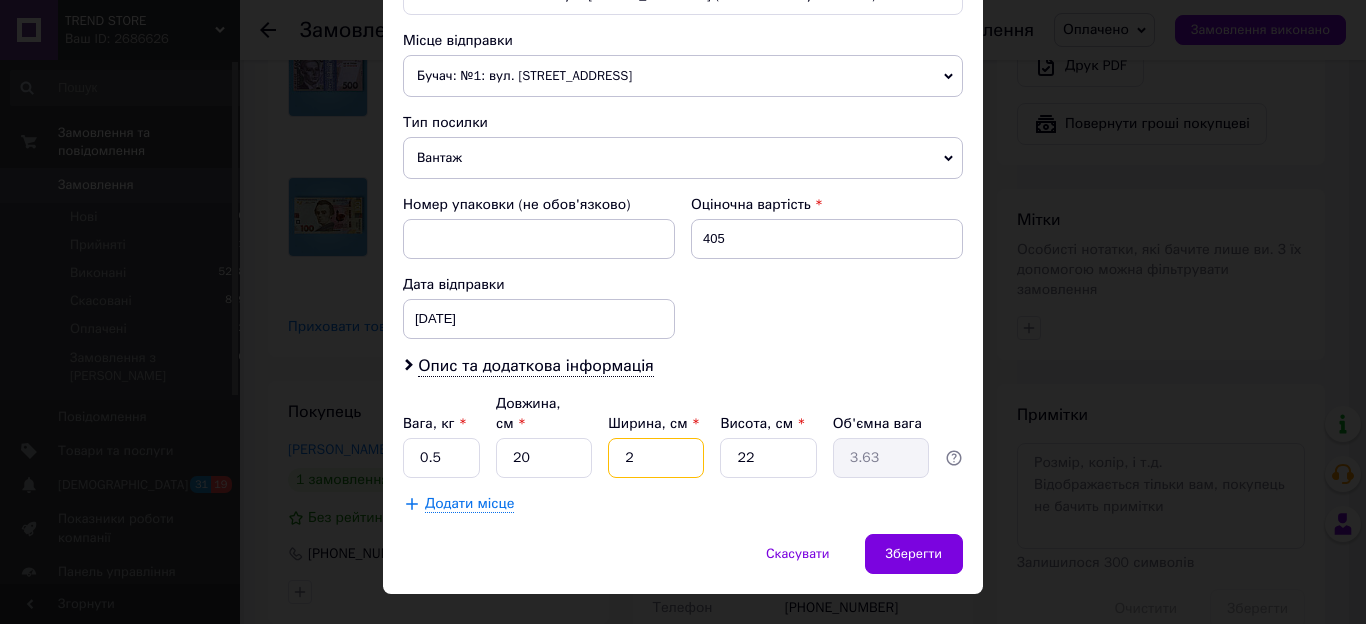 type on "0.22" 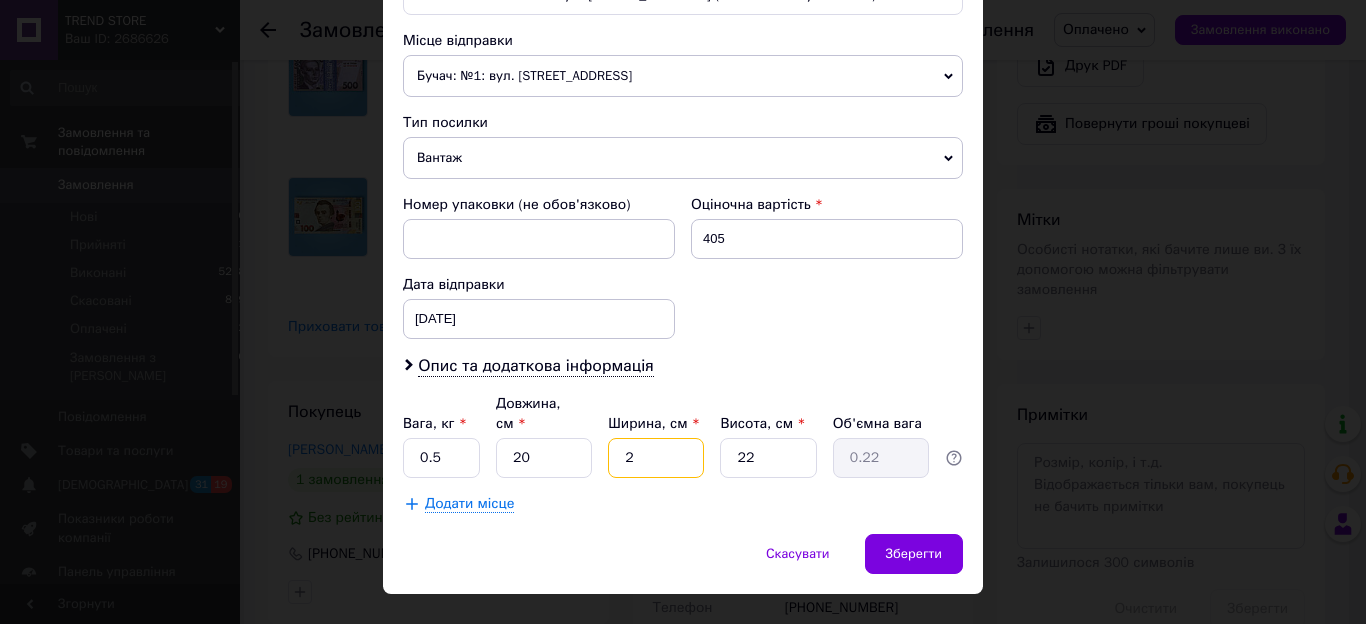 type on "20" 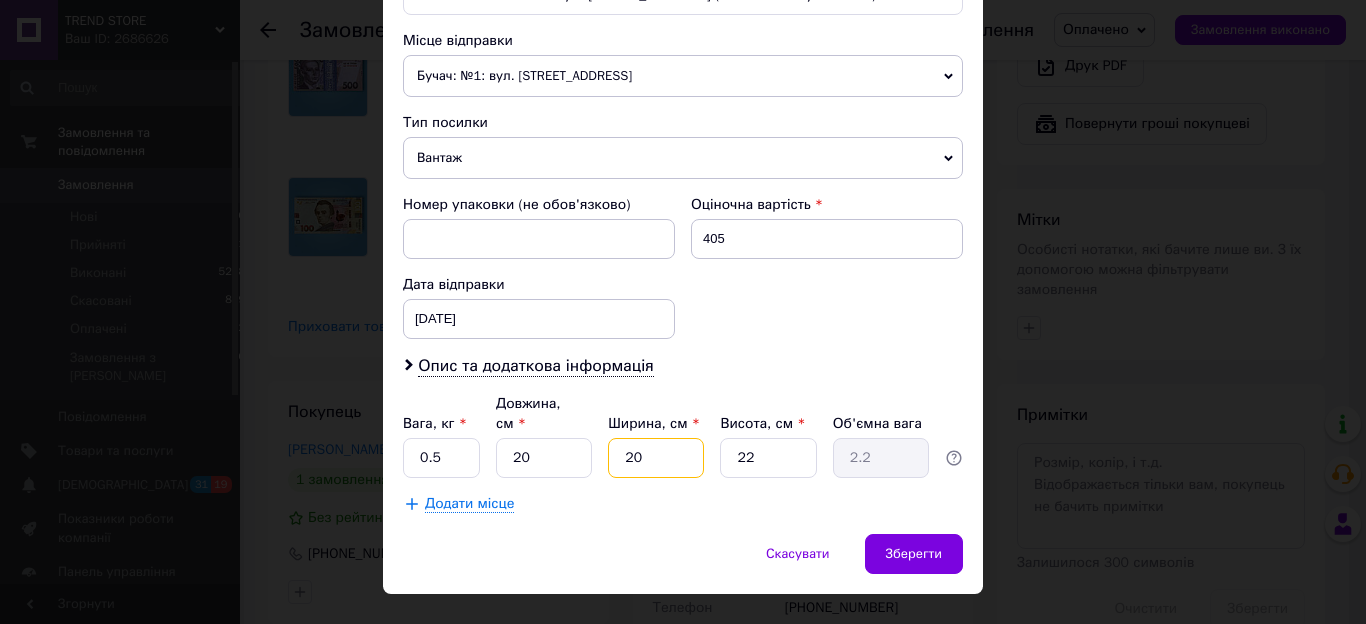 type on "20" 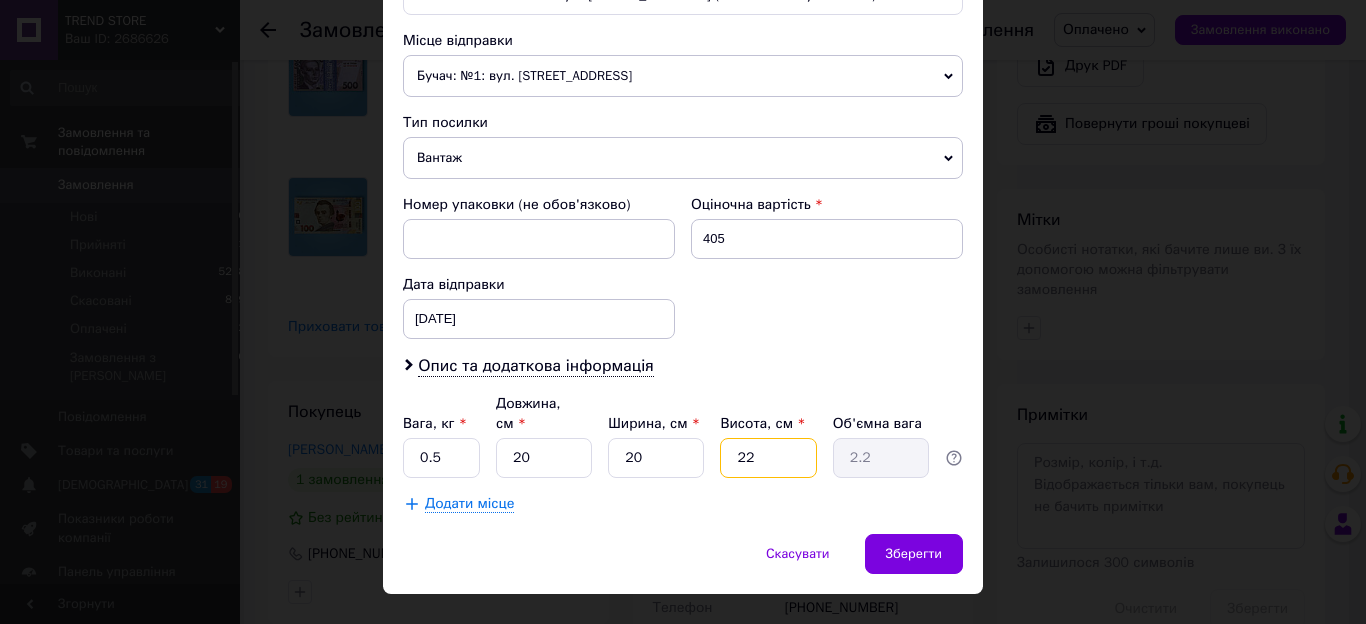 type on "5" 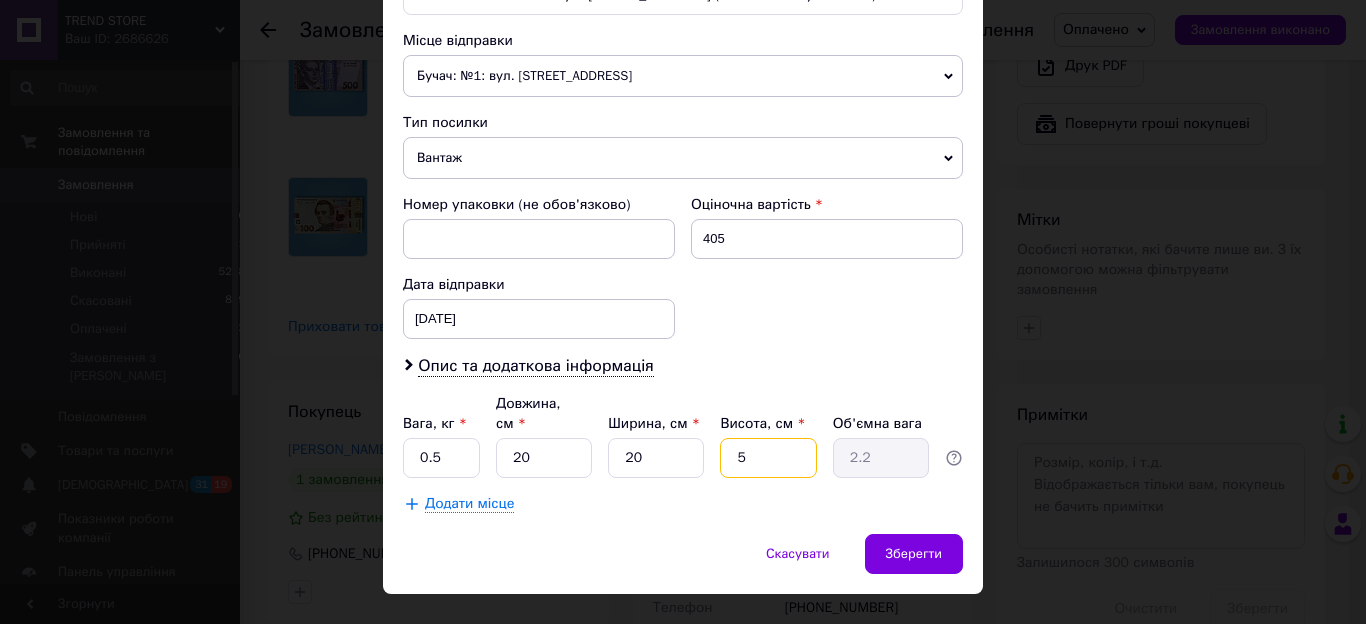 type on "0.5" 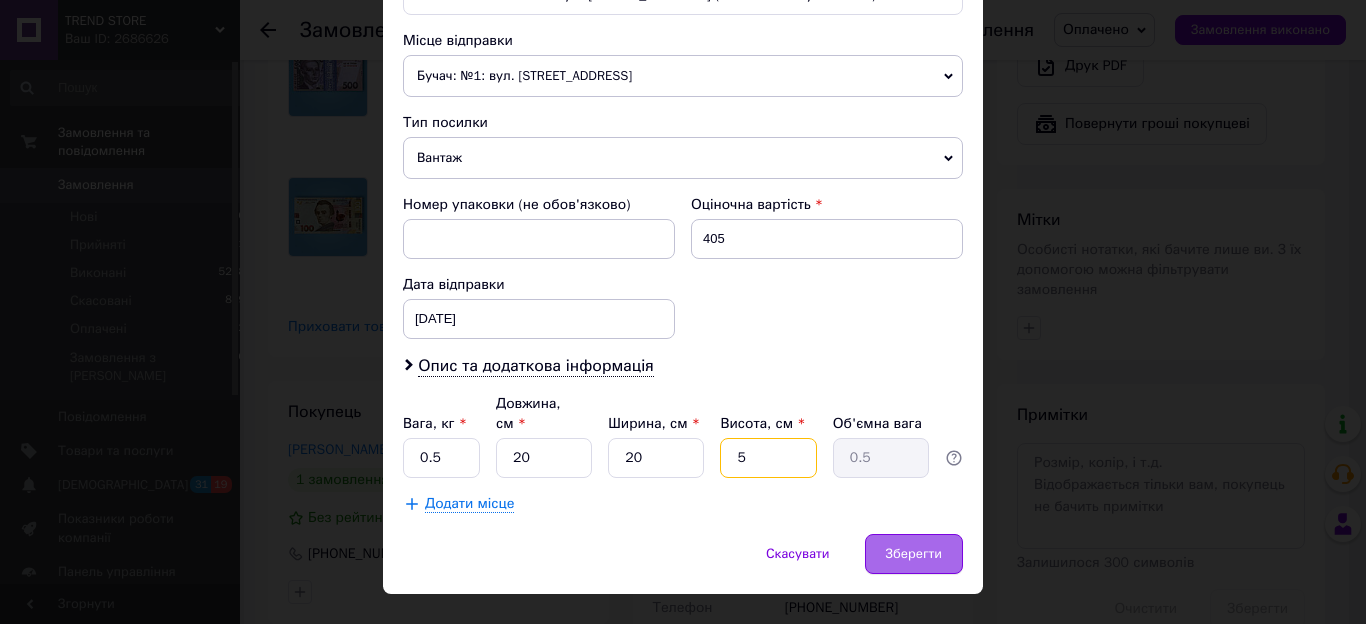type on "5" 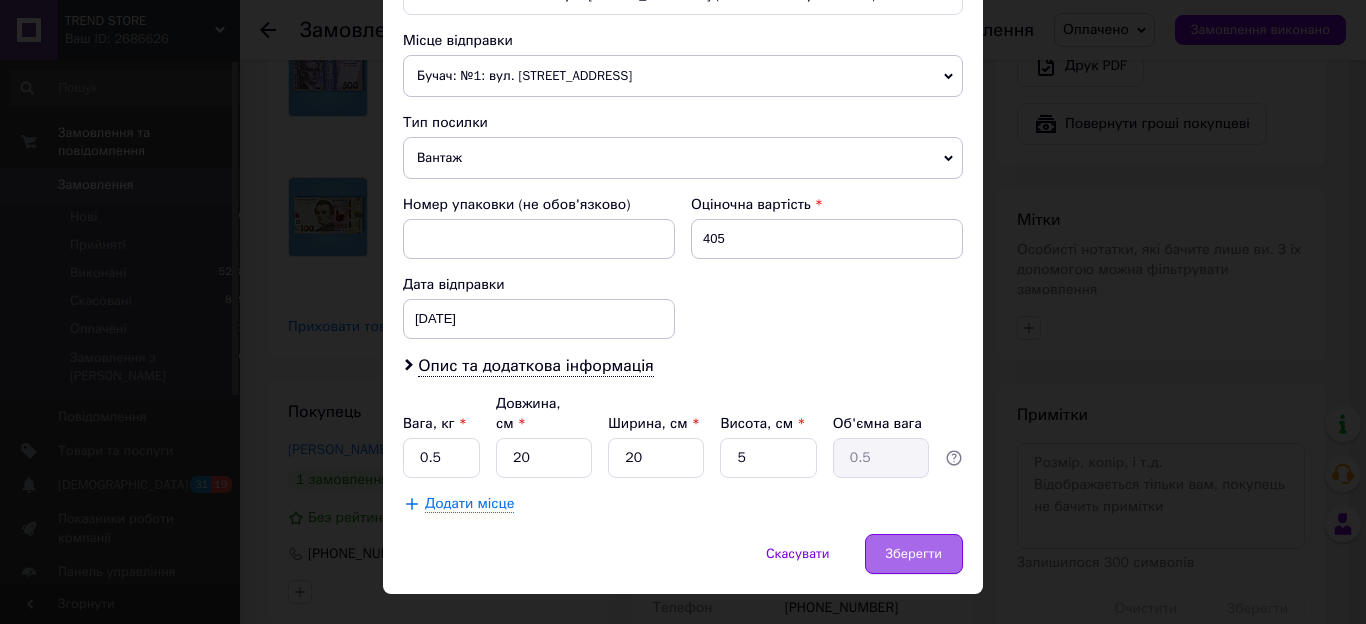 click on "Зберегти" at bounding box center [914, 554] 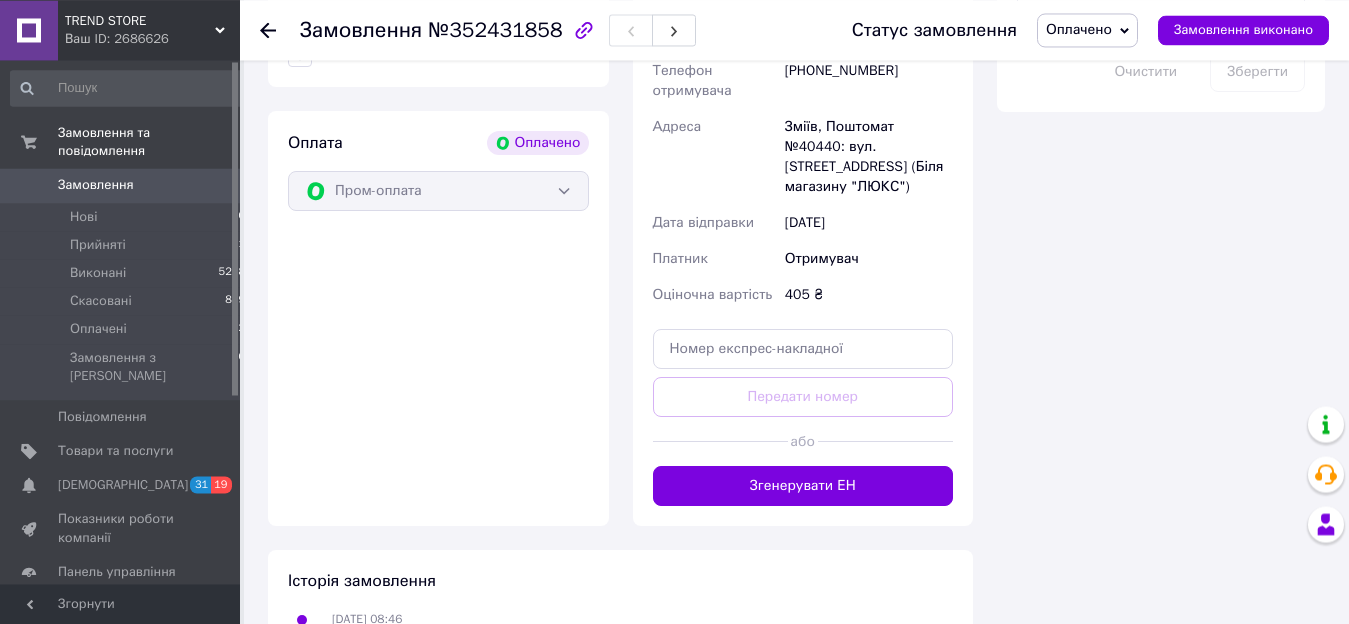 scroll, scrollTop: 1428, scrollLeft: 0, axis: vertical 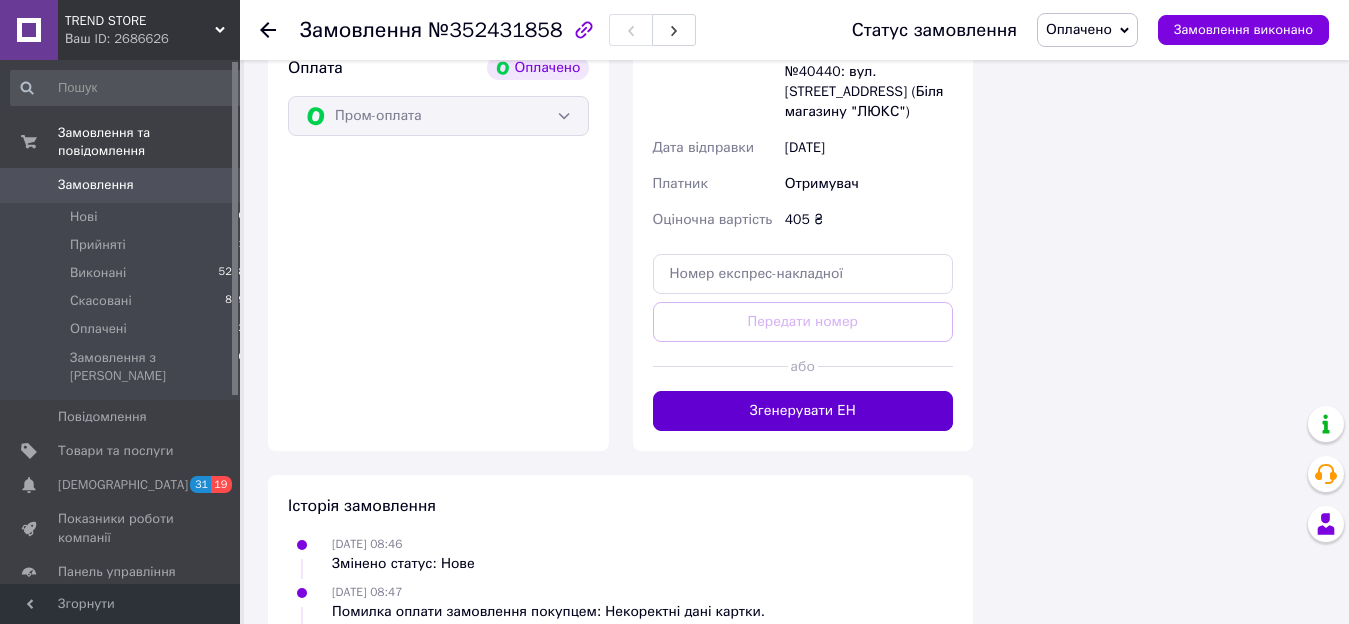 click on "Згенерувати ЕН" at bounding box center [803, 411] 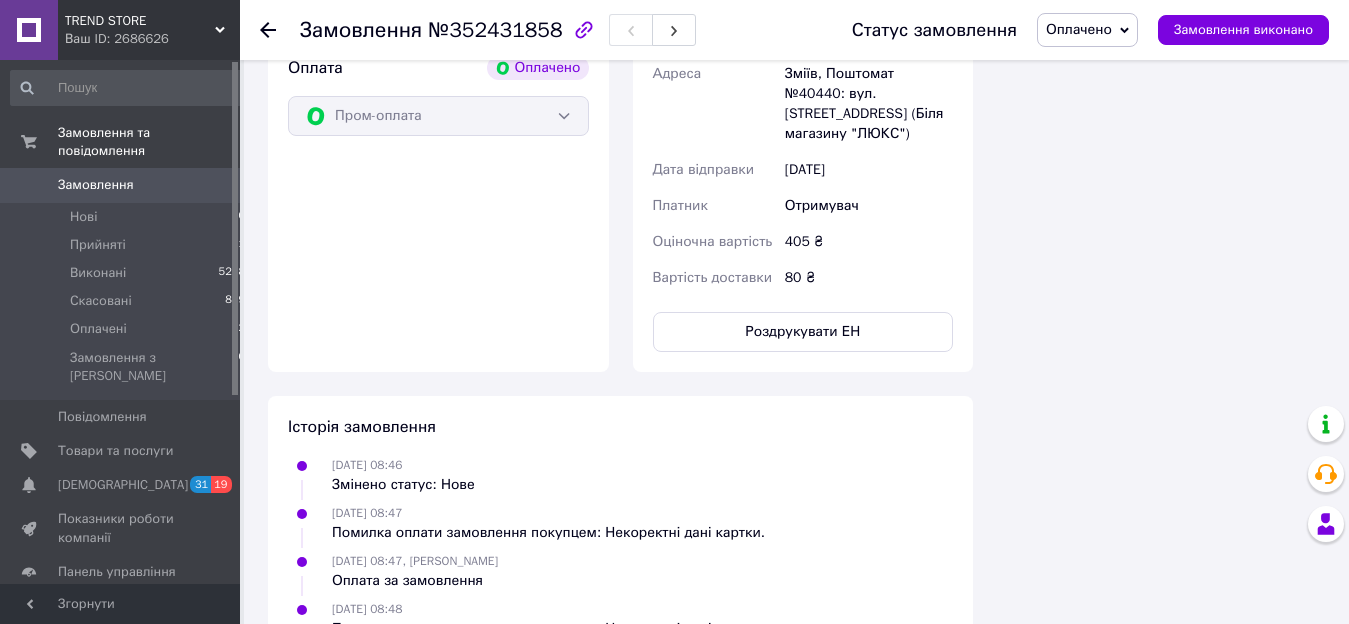 scroll, scrollTop: 1122, scrollLeft: 0, axis: vertical 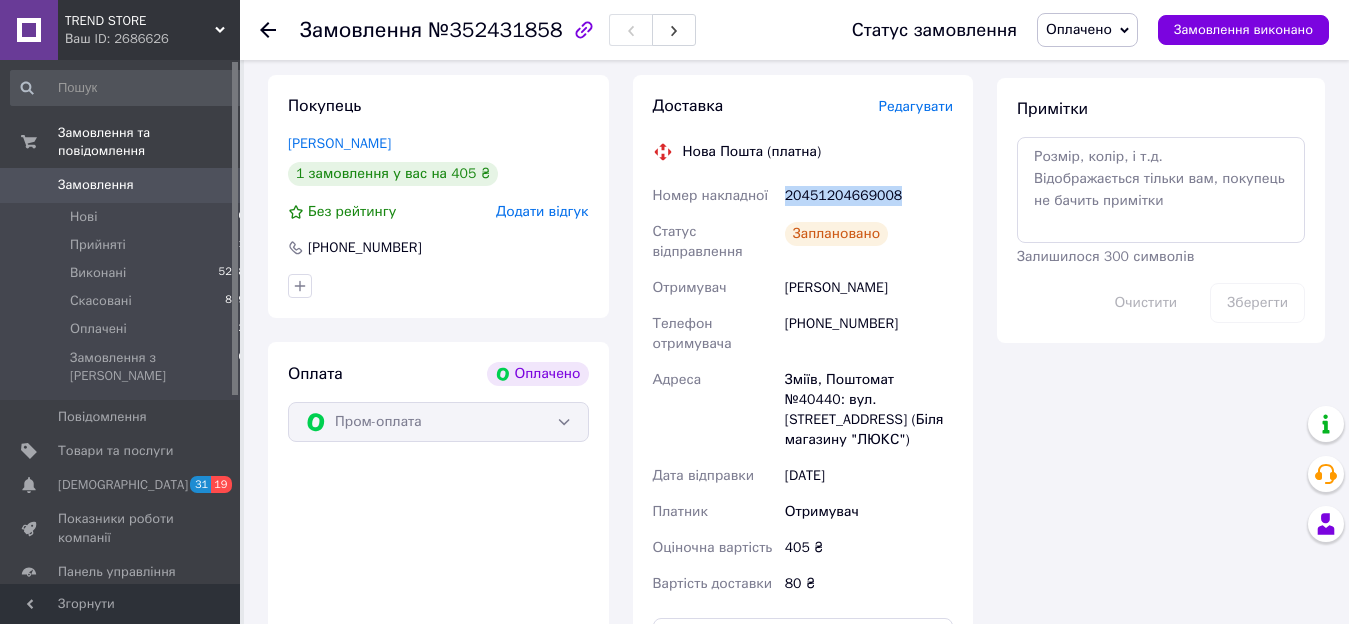drag, startPoint x: 786, startPoint y: 195, endPoint x: 915, endPoint y: 203, distance: 129.24782 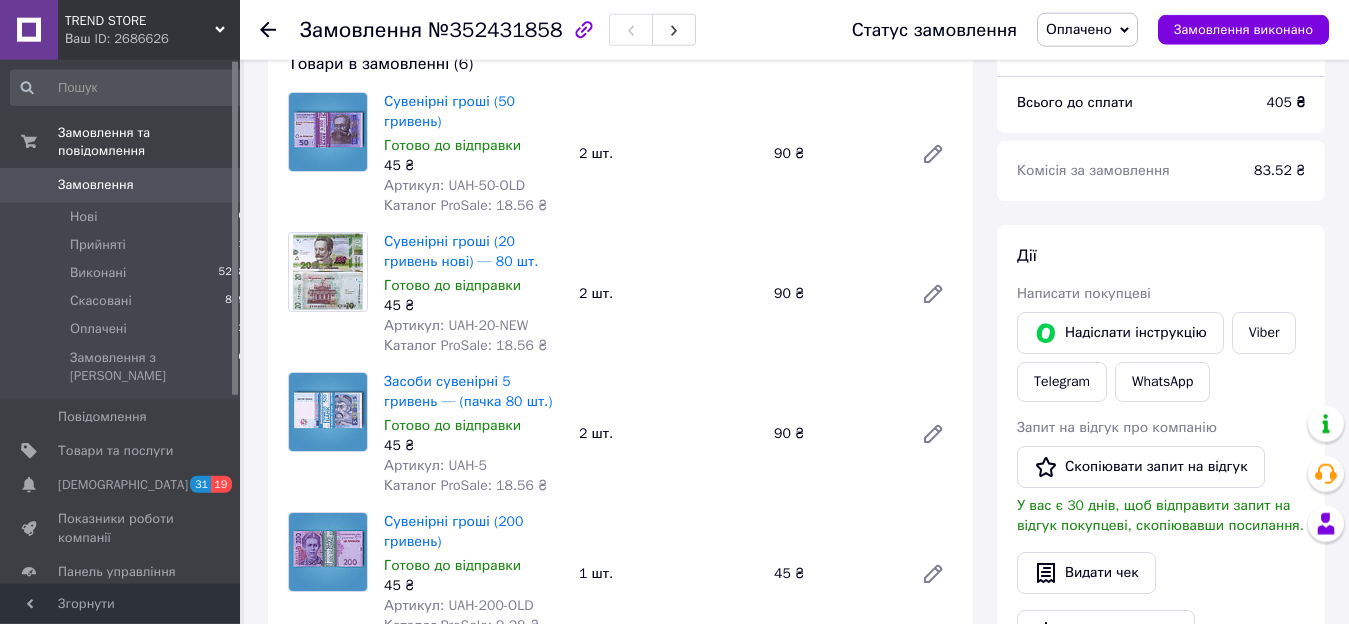 scroll, scrollTop: 204, scrollLeft: 0, axis: vertical 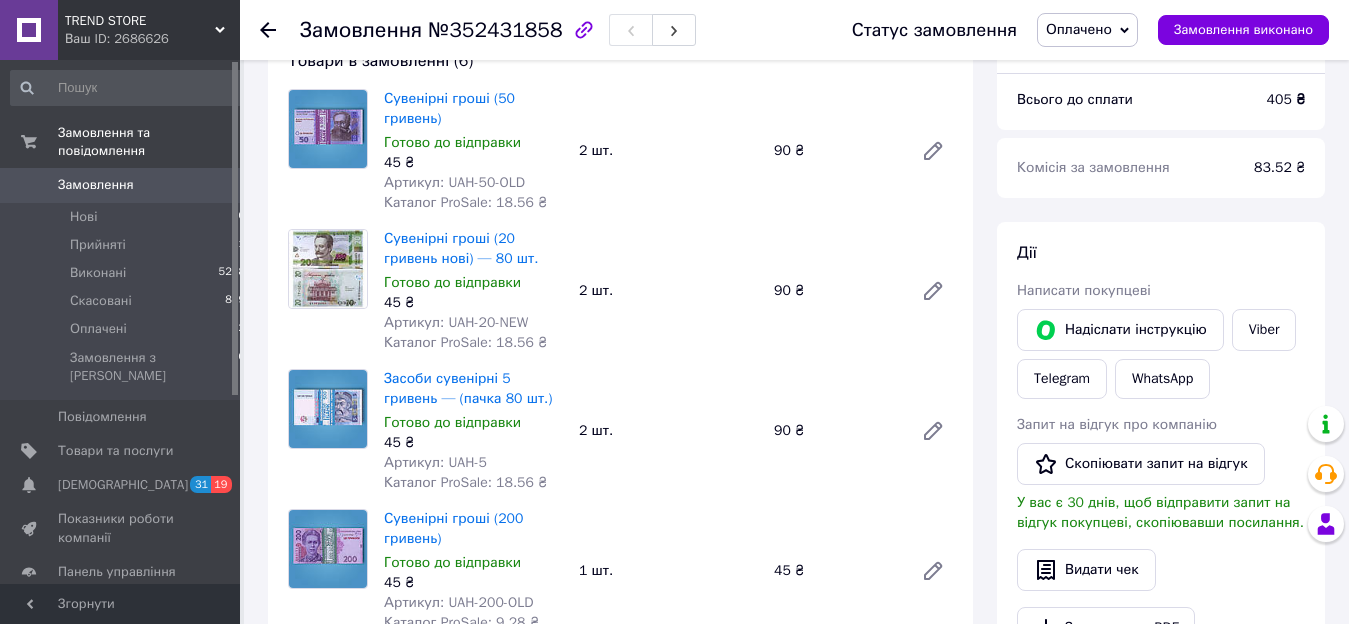 click on "Сувенірні гроші (200 гривень) Готово до відправки 45 ₴ Артикул: UAH-200-OLD Каталог ProSale: 9.28 ₴  1 шт. 45 ₴" at bounding box center (668, 571) 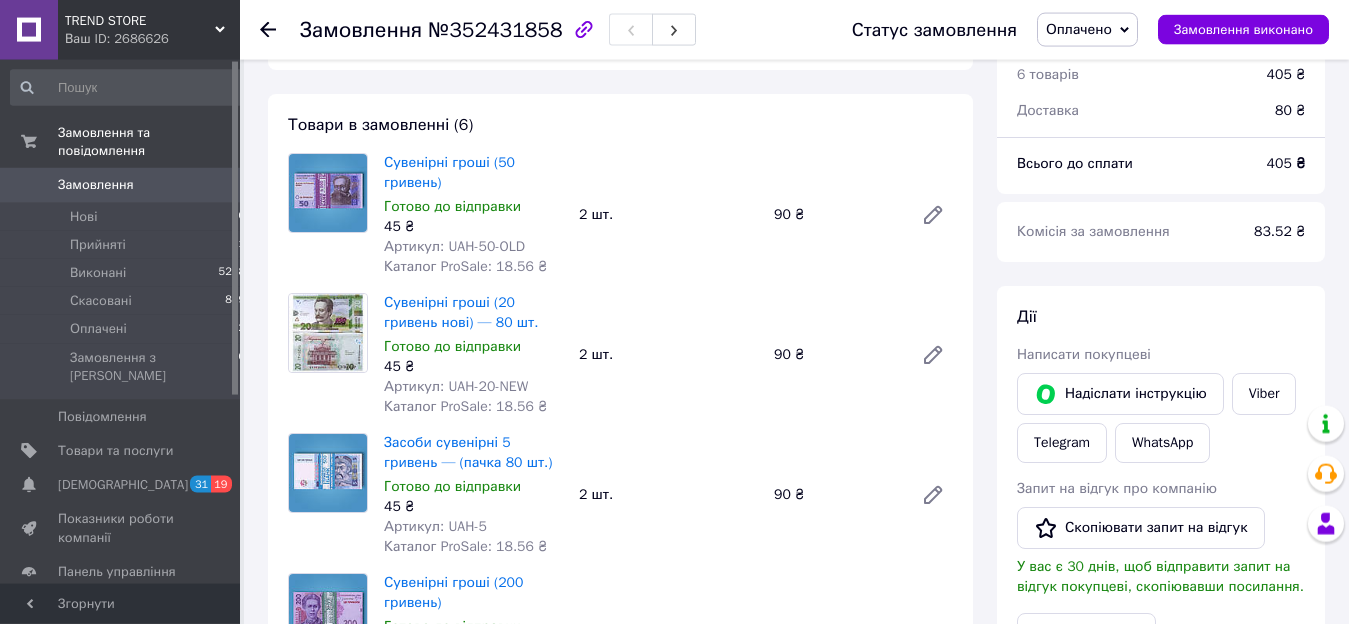 scroll, scrollTop: 102, scrollLeft: 0, axis: vertical 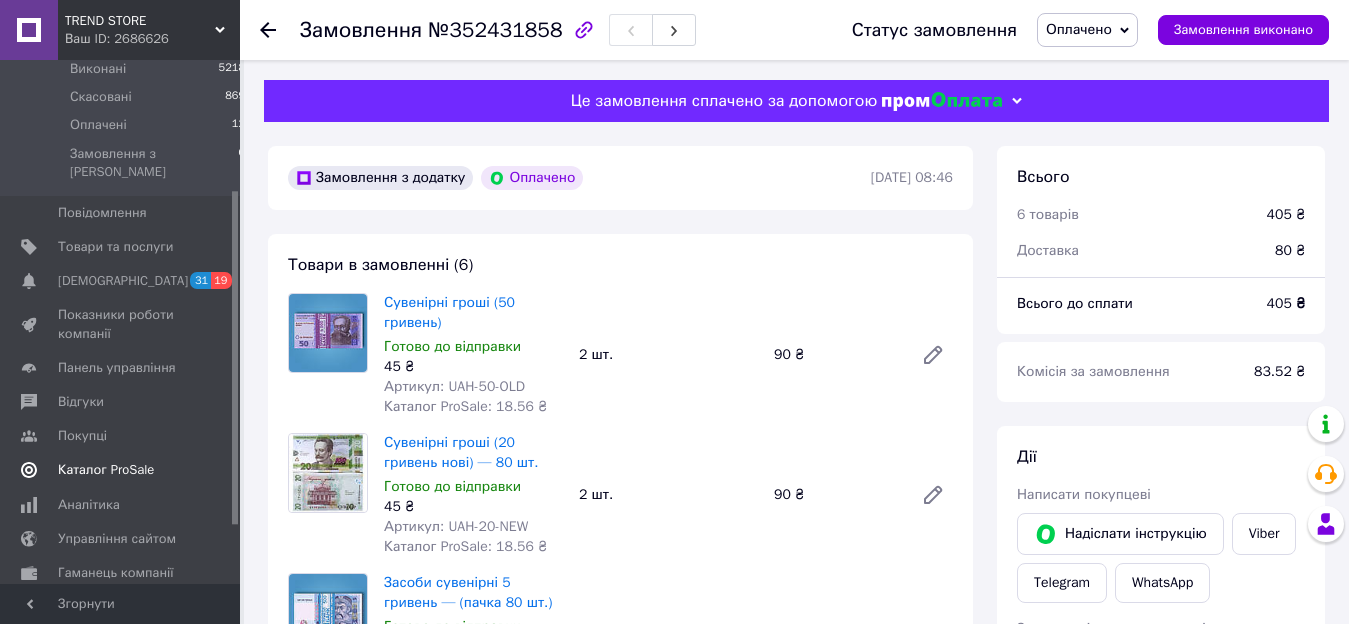 click on "Каталог ProSale" at bounding box center [106, 470] 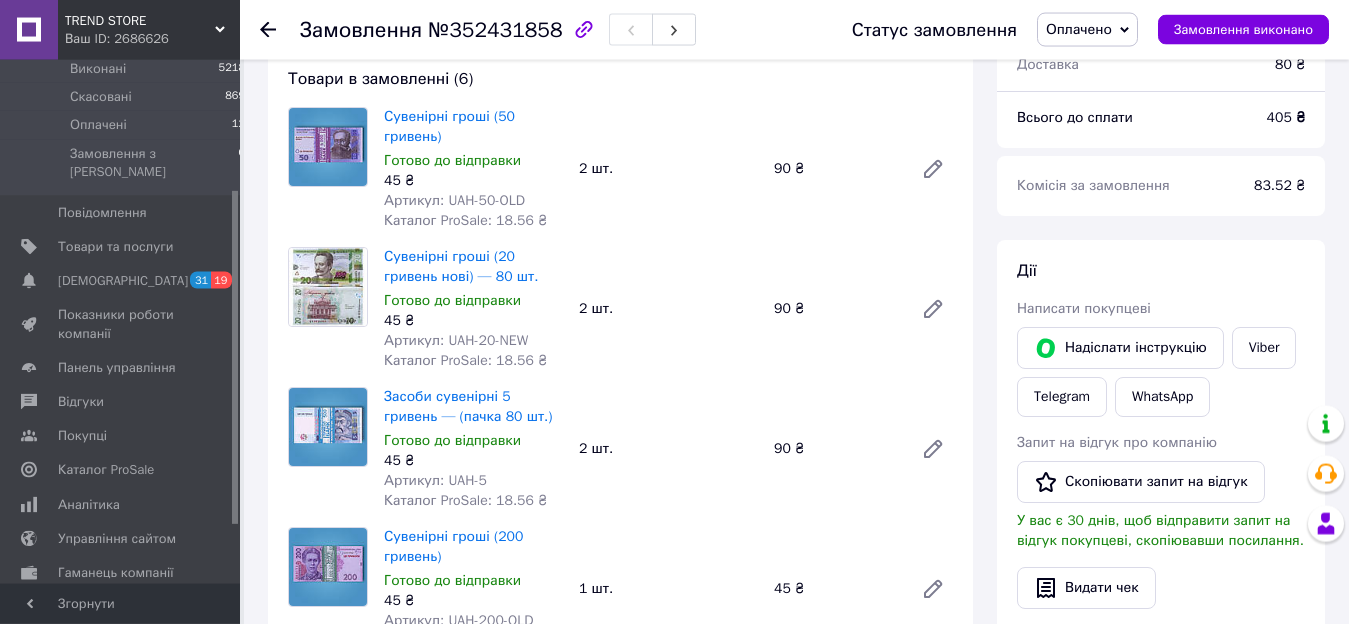 scroll, scrollTop: 204, scrollLeft: 0, axis: vertical 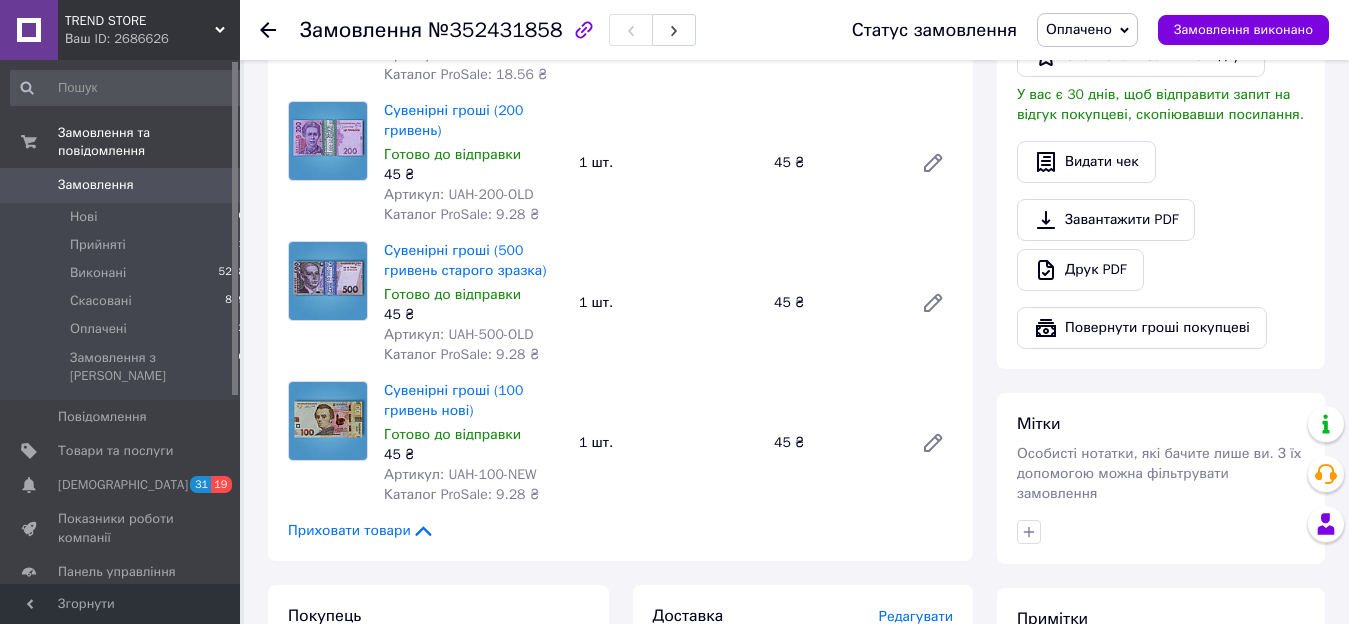 click on "Замовлення" at bounding box center [96, 185] 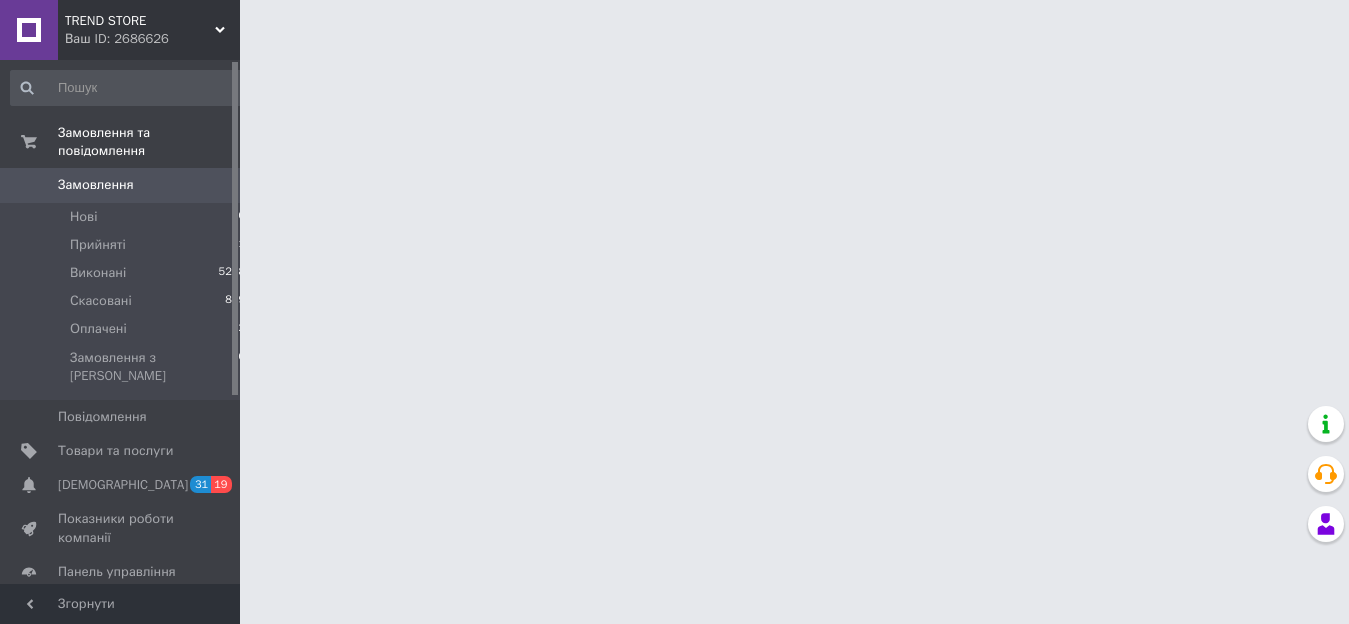 scroll, scrollTop: 0, scrollLeft: 0, axis: both 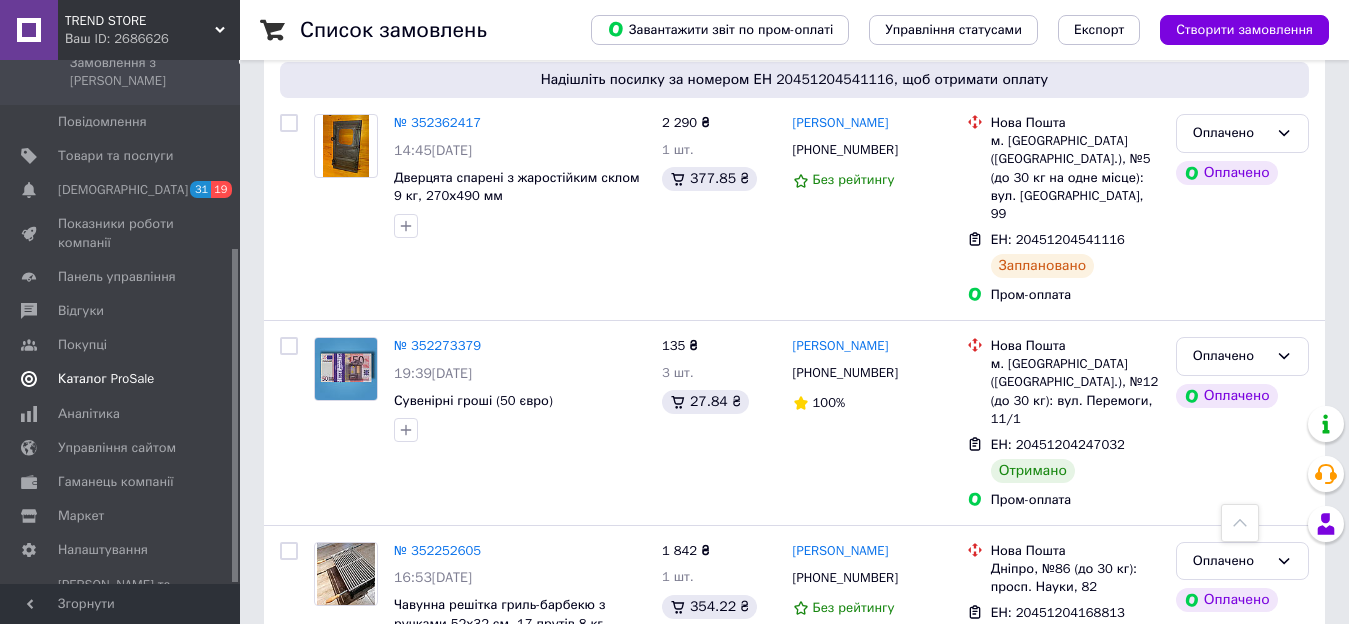 click on "Каталог ProSale" at bounding box center [106, 379] 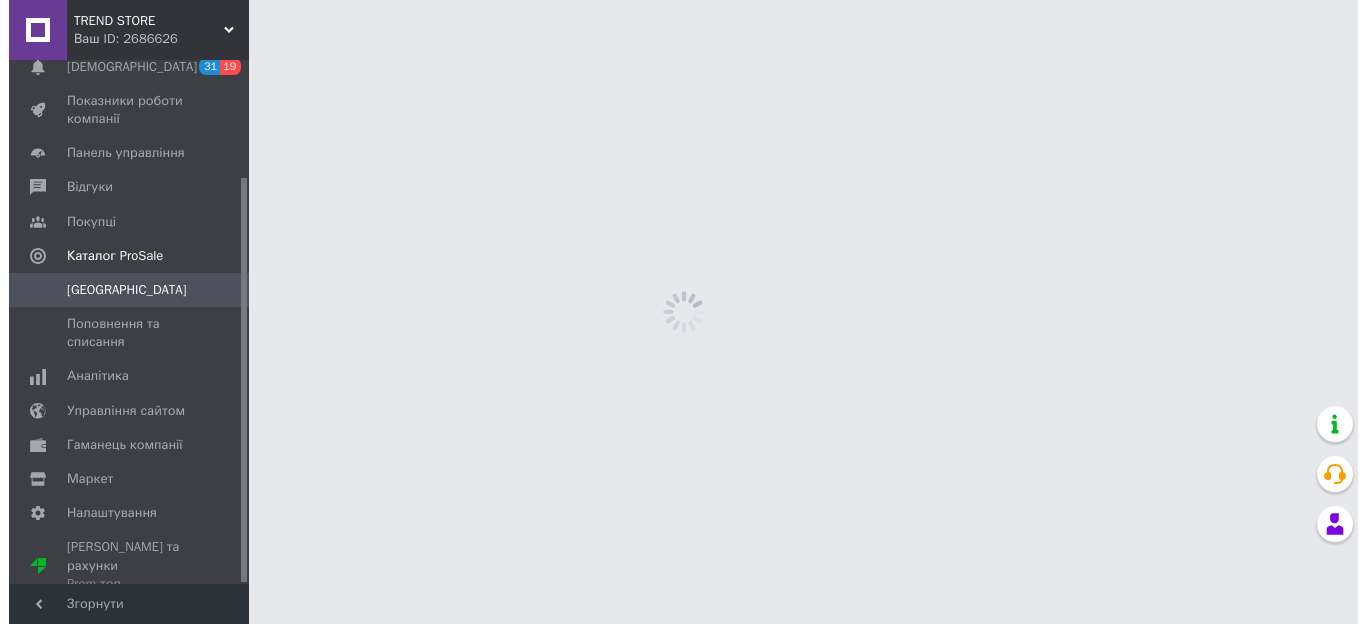 scroll, scrollTop: 0, scrollLeft: 0, axis: both 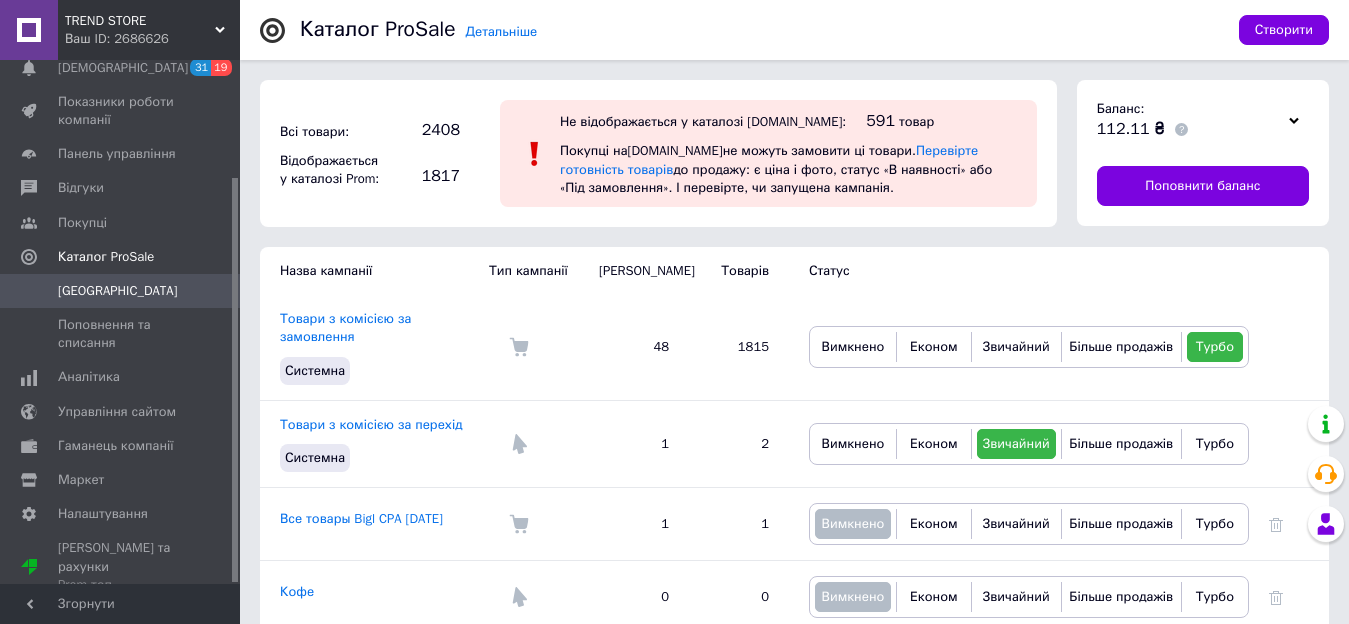 click on "TREND STORE" at bounding box center [140, 21] 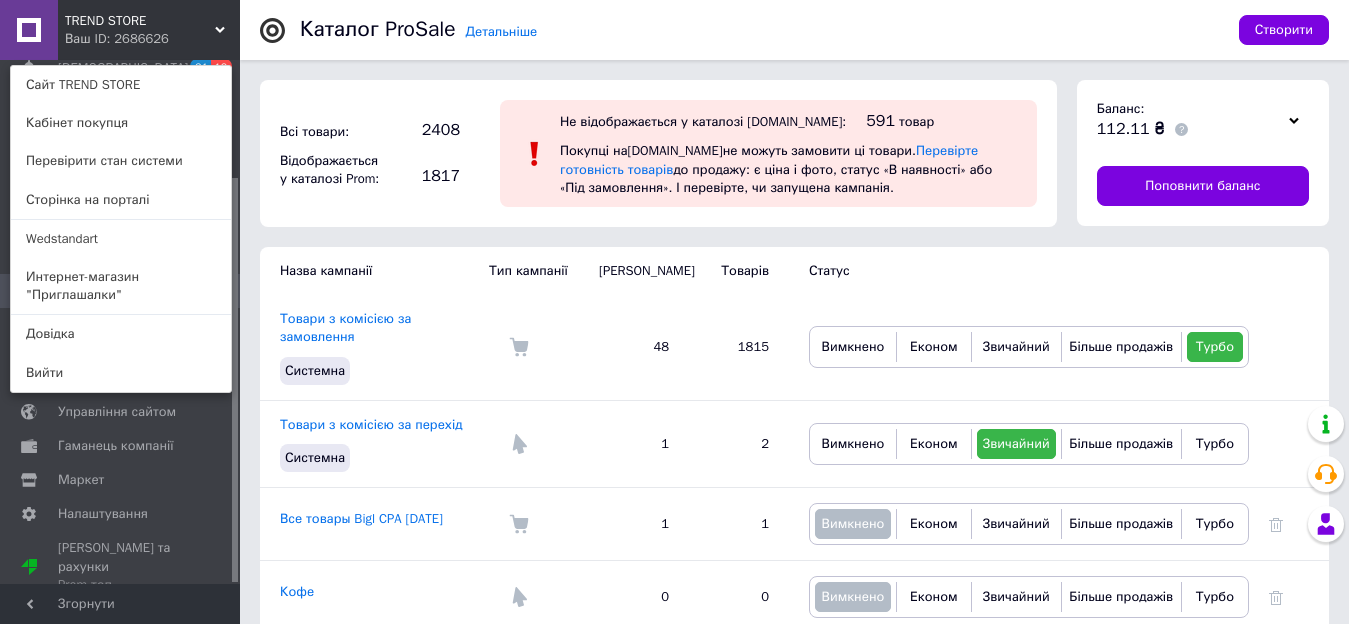 click on "Интернет-магазин "Приглашалки"" at bounding box center [121, 286] 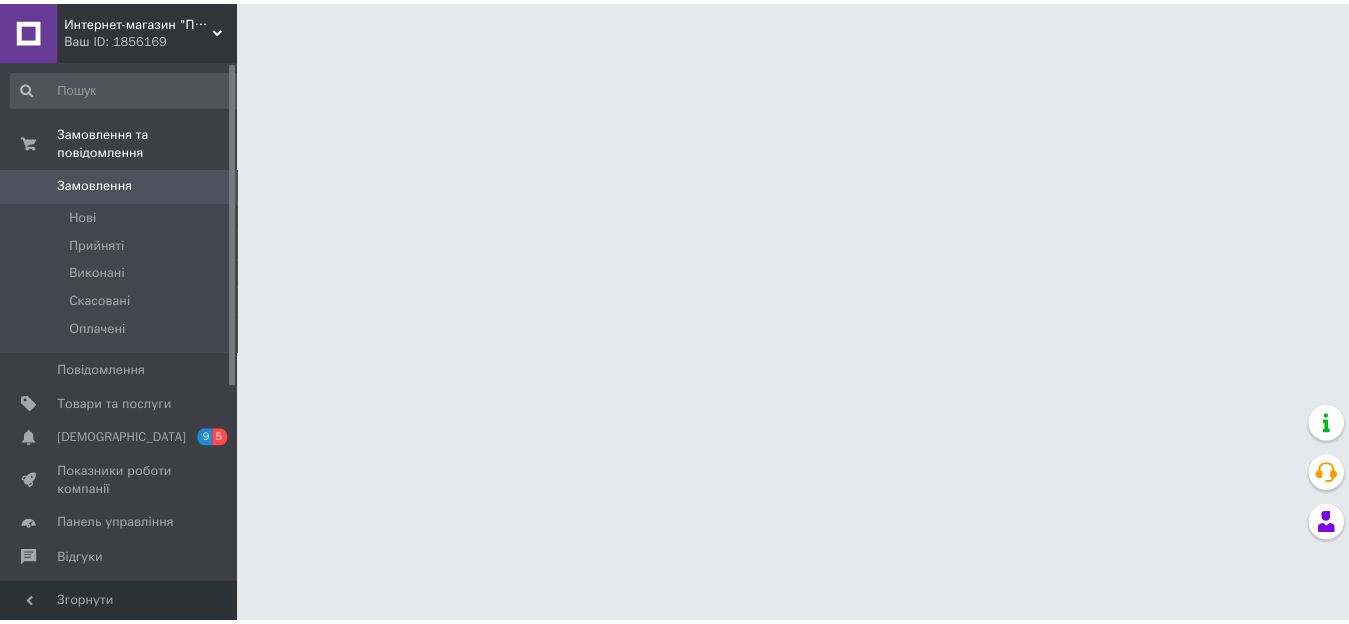 scroll, scrollTop: 0, scrollLeft: 0, axis: both 